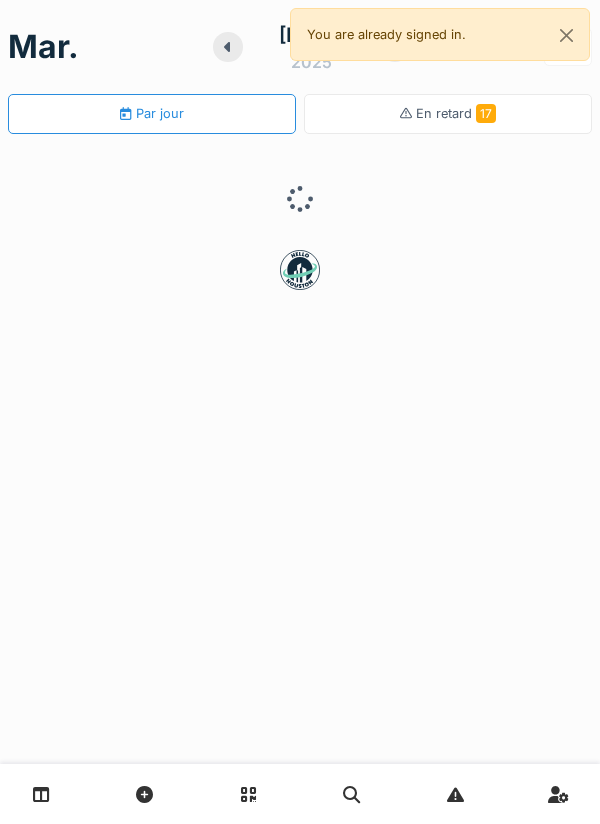 scroll, scrollTop: 0, scrollLeft: 0, axis: both 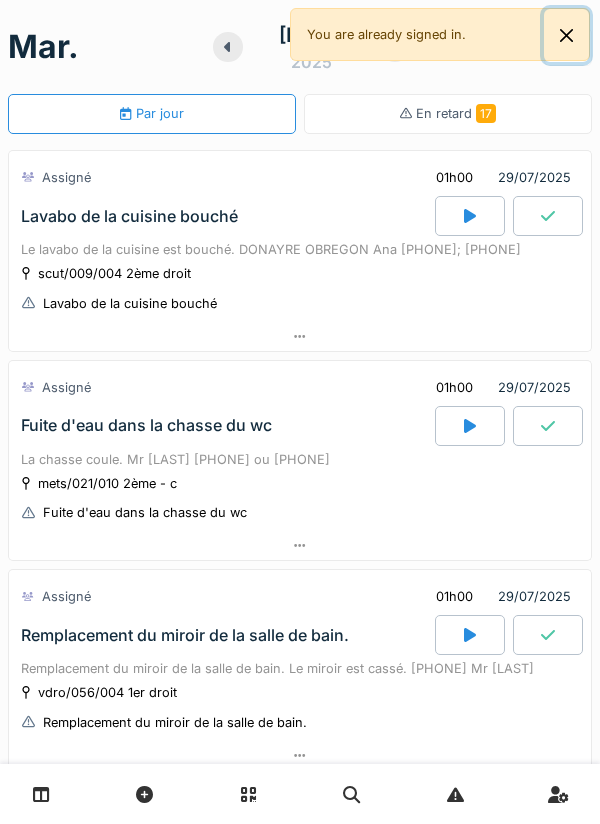 click at bounding box center [566, 35] 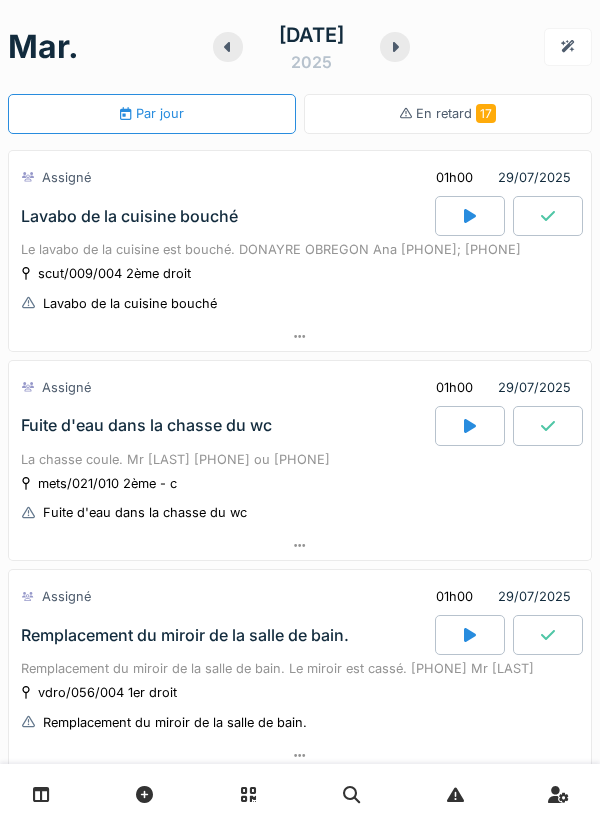 click on "[DATE]" at bounding box center [311, 47] 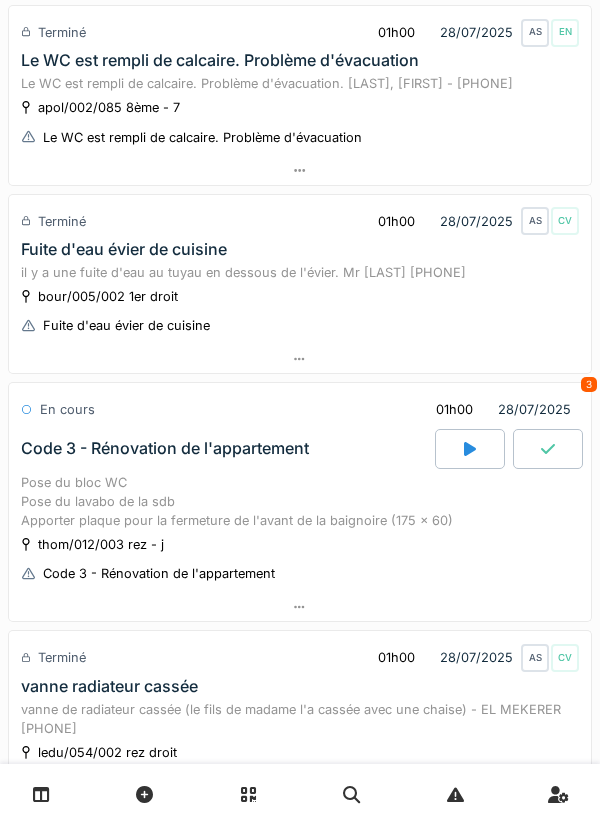 scroll, scrollTop: 854, scrollLeft: 0, axis: vertical 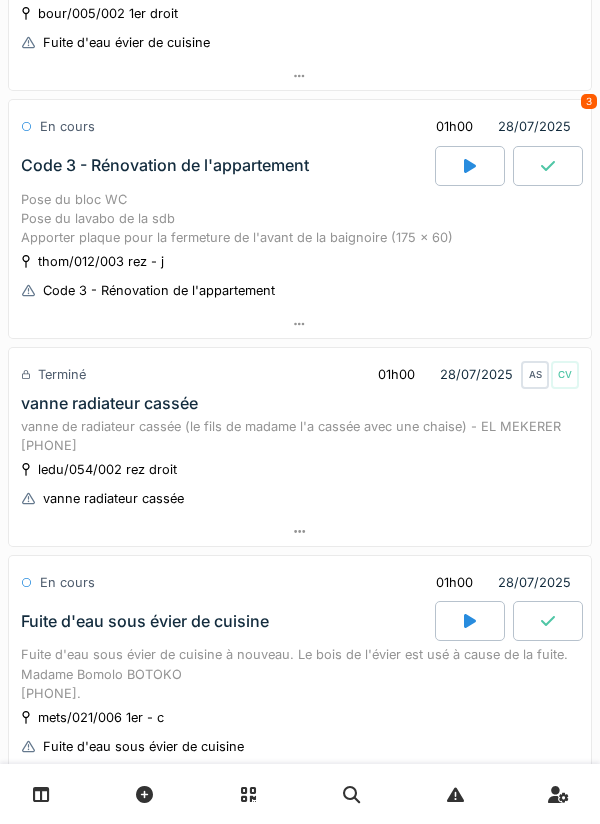 click on "Pose du bloc WC
Pose du lavabo de la sdb
Apporter plaque pour la fermeture de l'avant de la baignoire (175 x 60)" at bounding box center [300, 219] 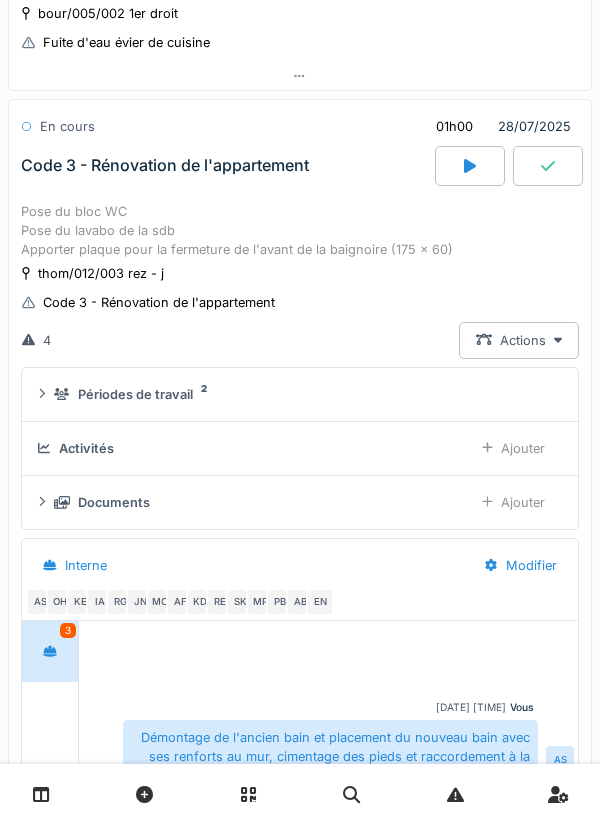 scroll, scrollTop: 655, scrollLeft: 0, axis: vertical 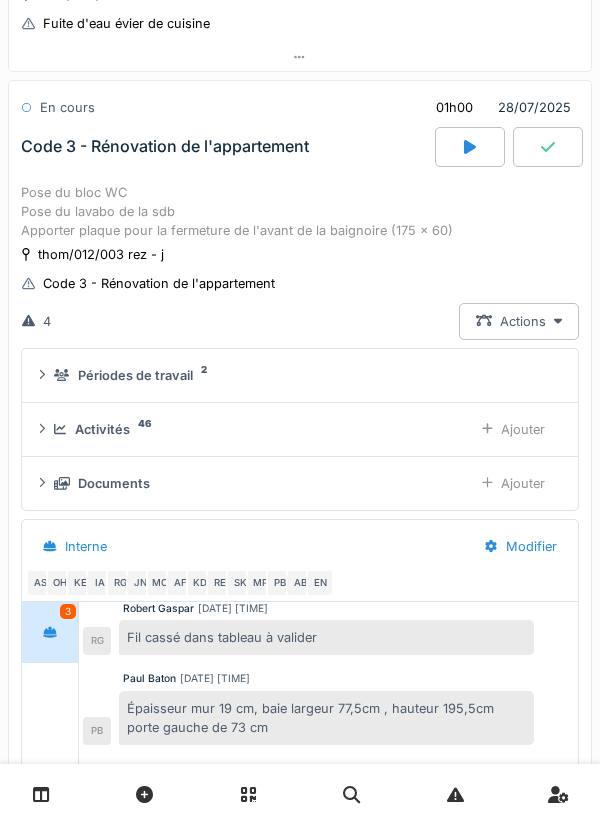 click on "Ajouter" at bounding box center (513, 429) 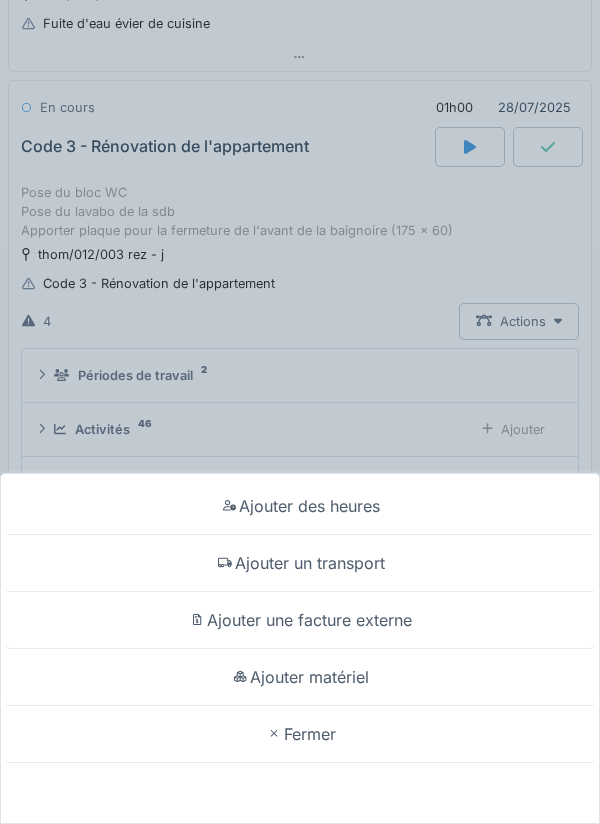 click on "Ajouter matériel" at bounding box center [300, 677] 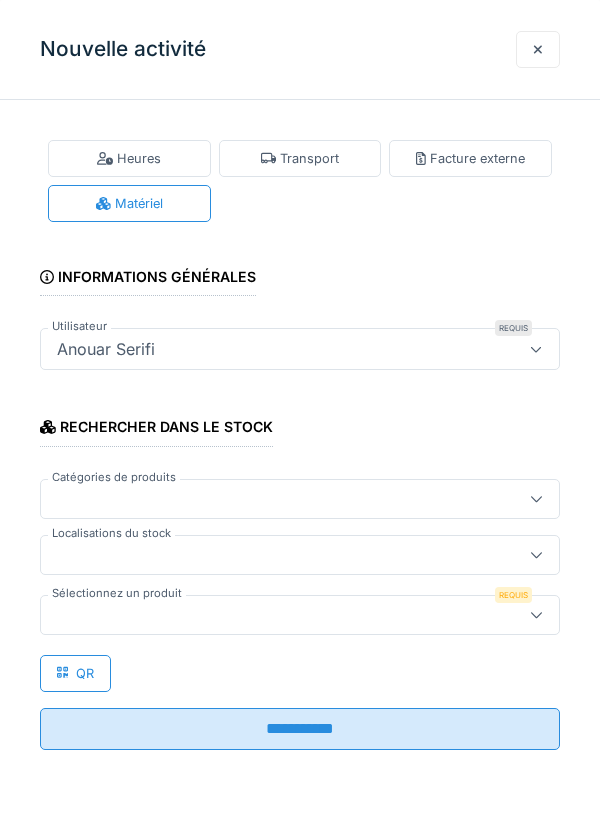 click at bounding box center [274, 555] 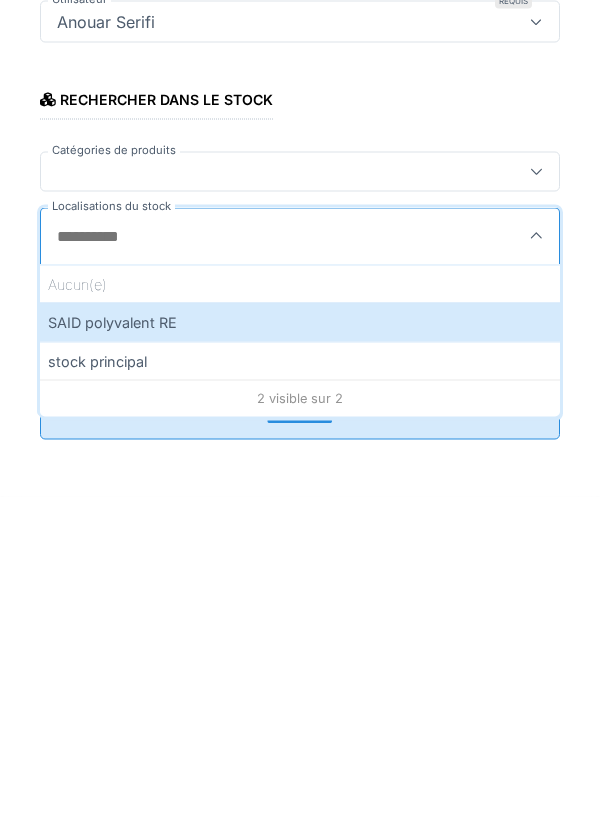 click on "SAID polyvalent RE" at bounding box center [300, 649] 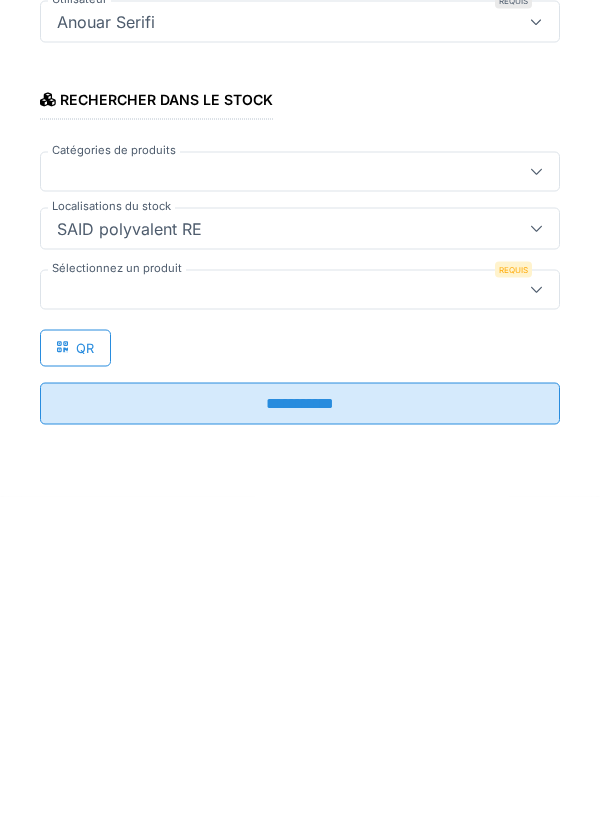 type on "***" 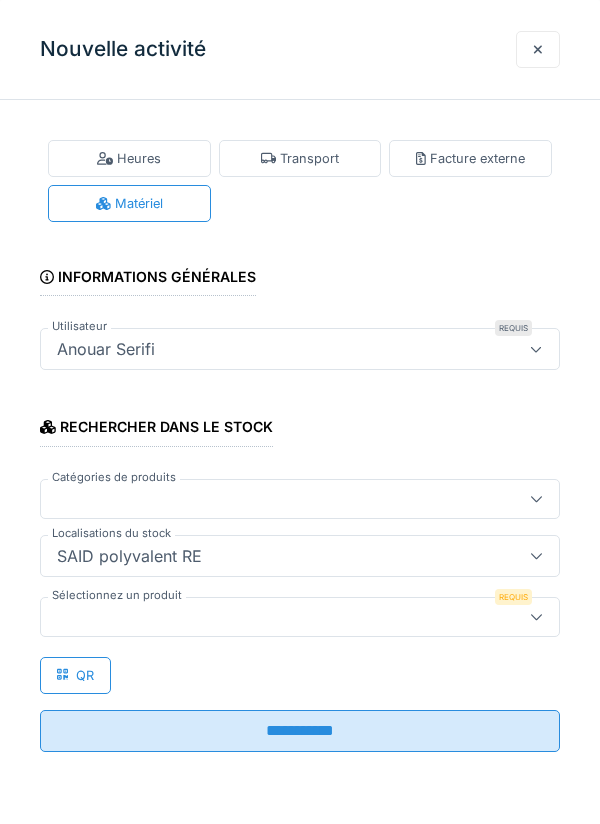 click at bounding box center [274, 617] 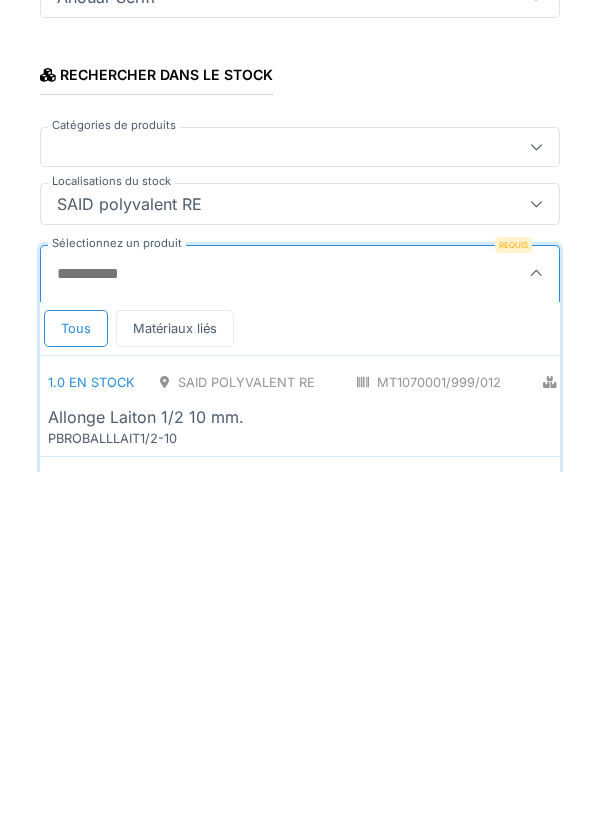scroll, scrollTop: 1, scrollLeft: 0, axis: vertical 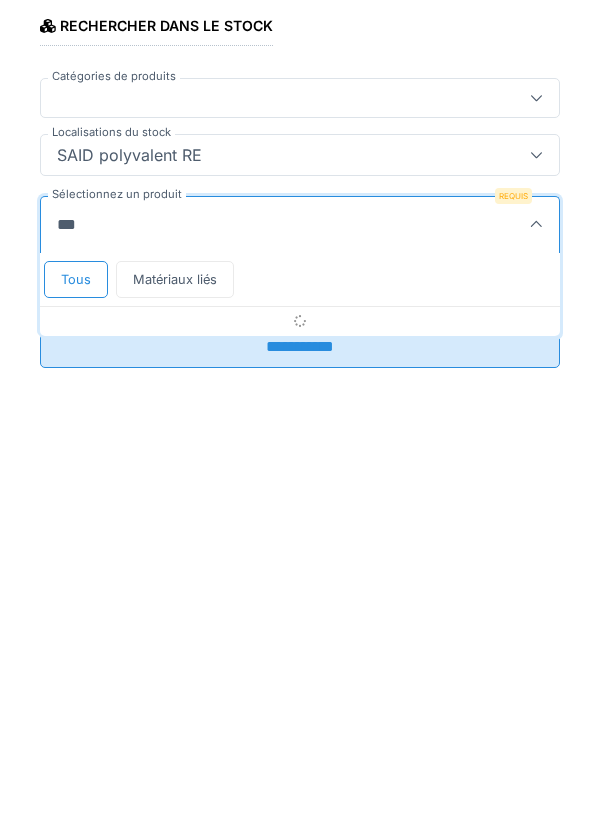 type on "****" 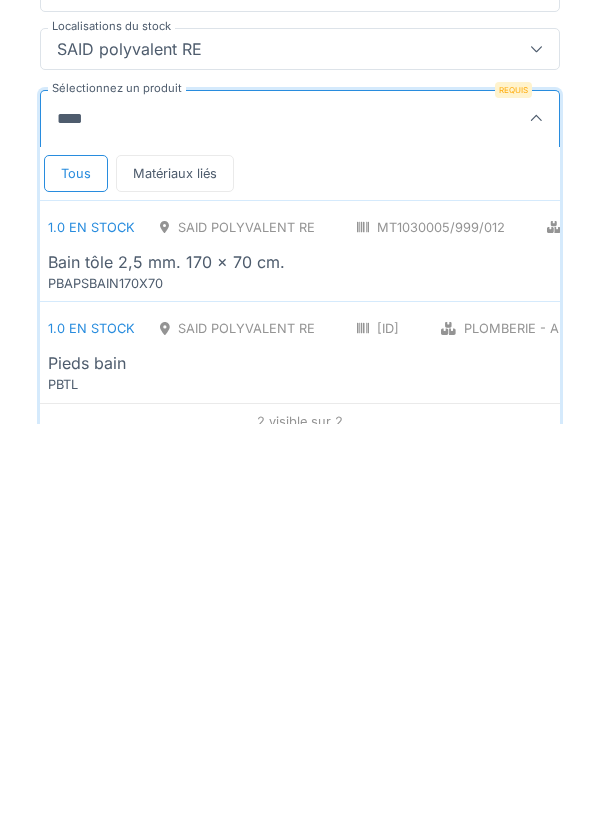 scroll, scrollTop: 122, scrollLeft: 0, axis: vertical 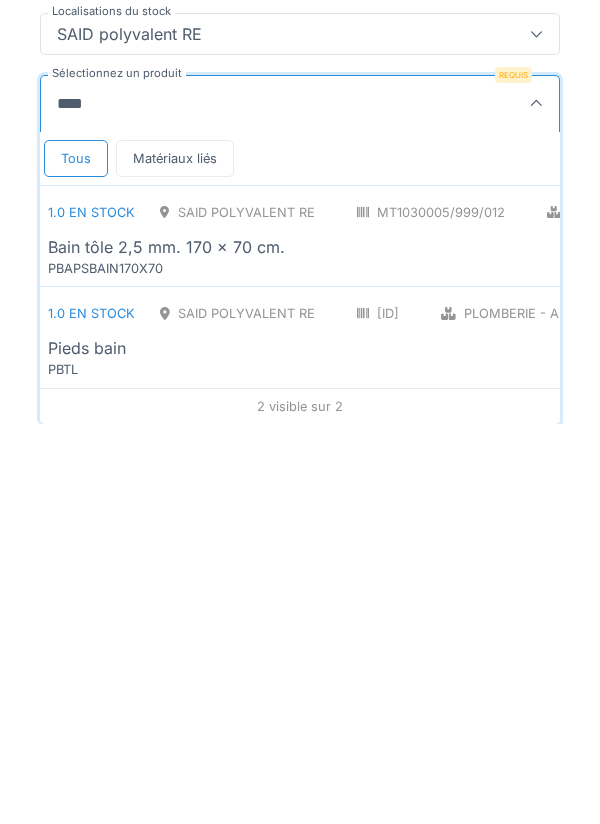 click on "Bain tôle 2,5 mm. 170 x 70 cm." at bounding box center [476, 647] 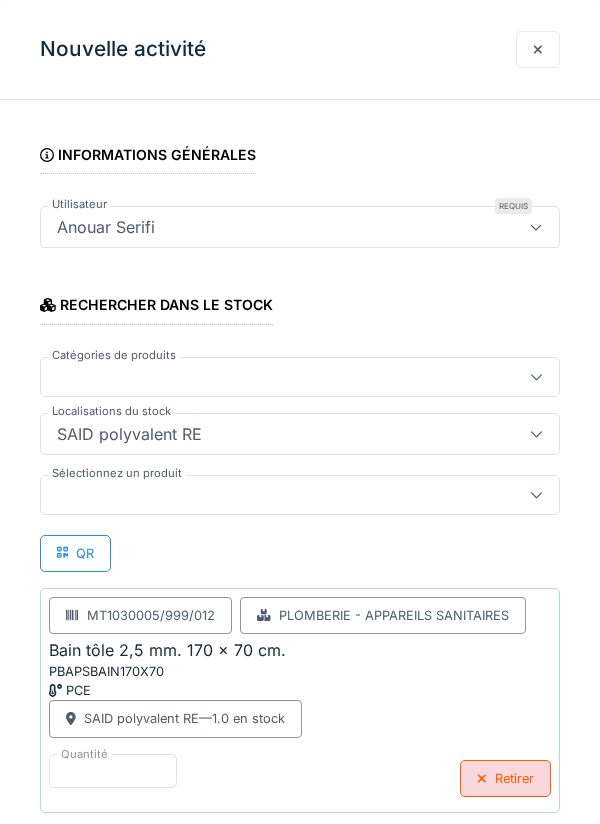 click at bounding box center (300, 495) 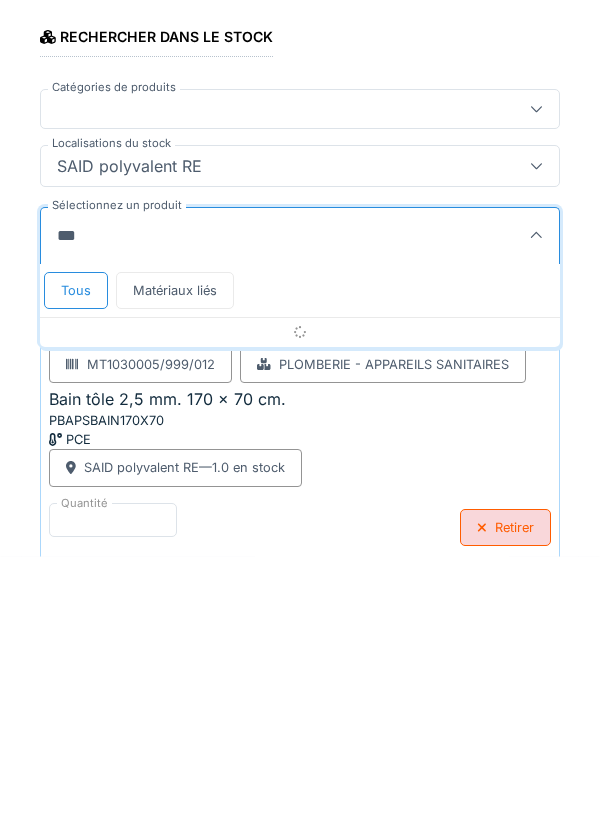 type on "***" 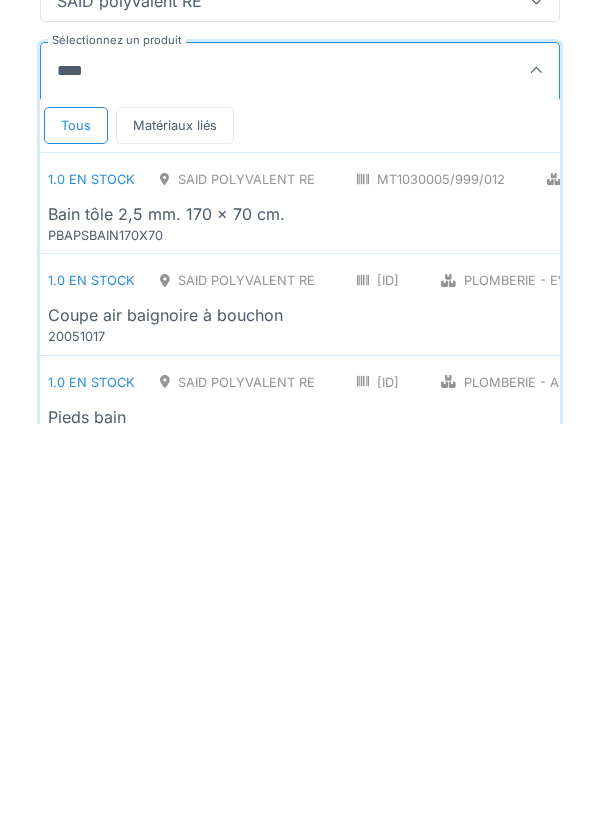 scroll, scrollTop: 242, scrollLeft: 0, axis: vertical 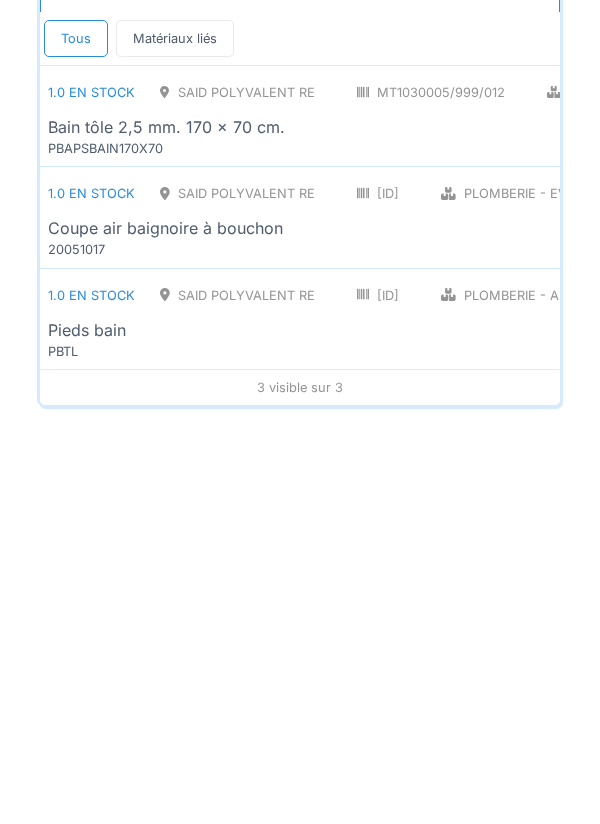 click on "Coupe air baignoire à bouchon" at bounding box center [426, 628] 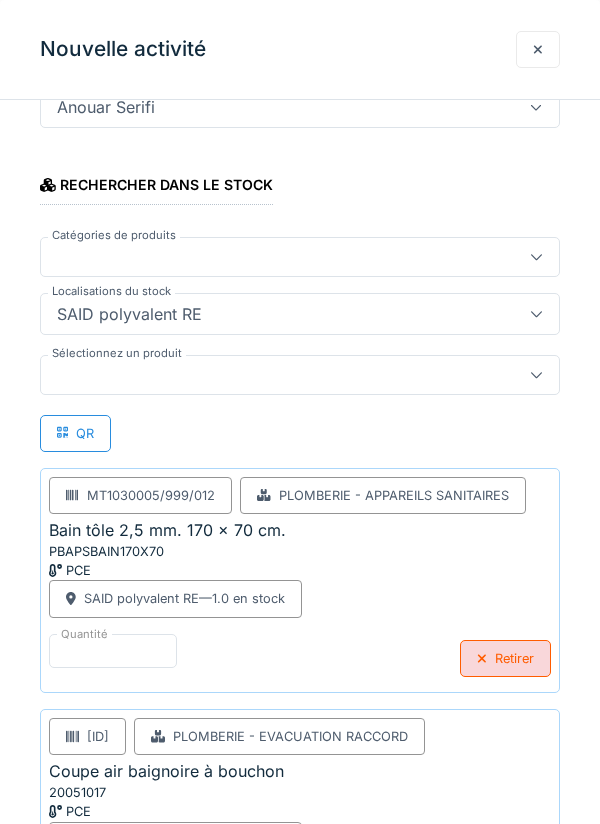 click at bounding box center (274, 375) 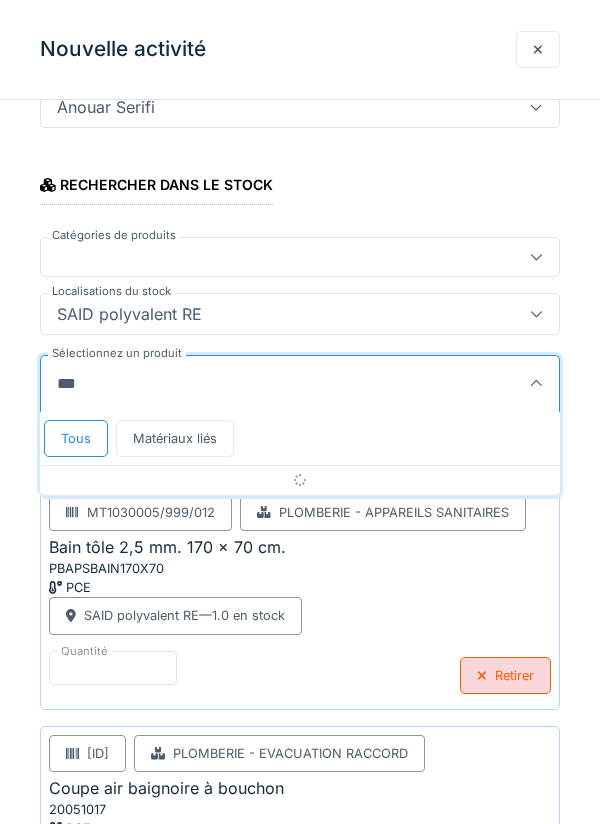 type on "****" 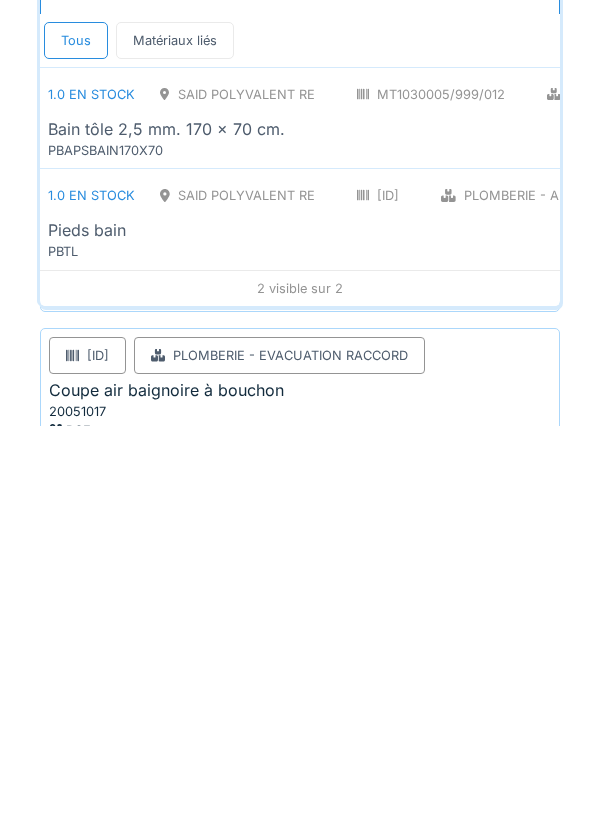 scroll, scrollTop: 483, scrollLeft: 0, axis: vertical 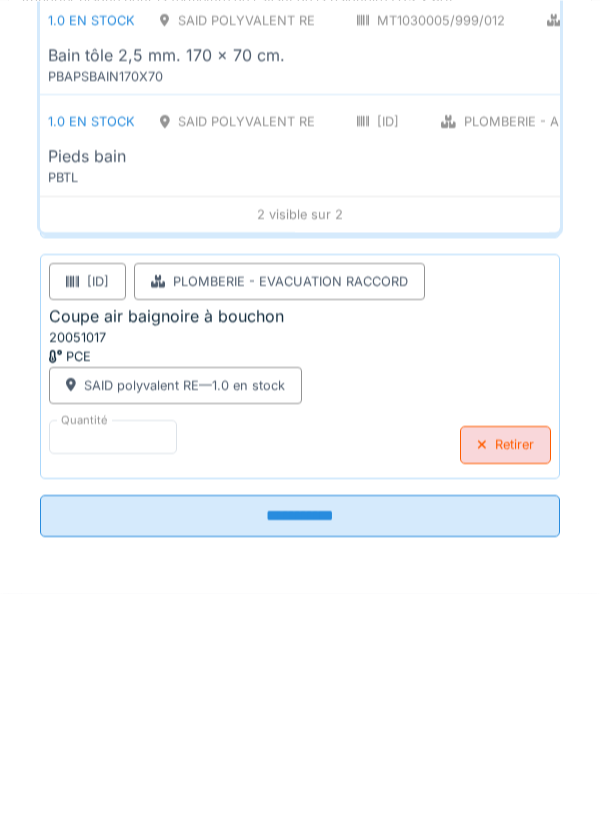 click on "1.0 en stock SAID polyvalent RE MT1030028/999/012 Plomberie - Appareils sanitaires BOI Pieds bain PBTL" at bounding box center (421, 376) 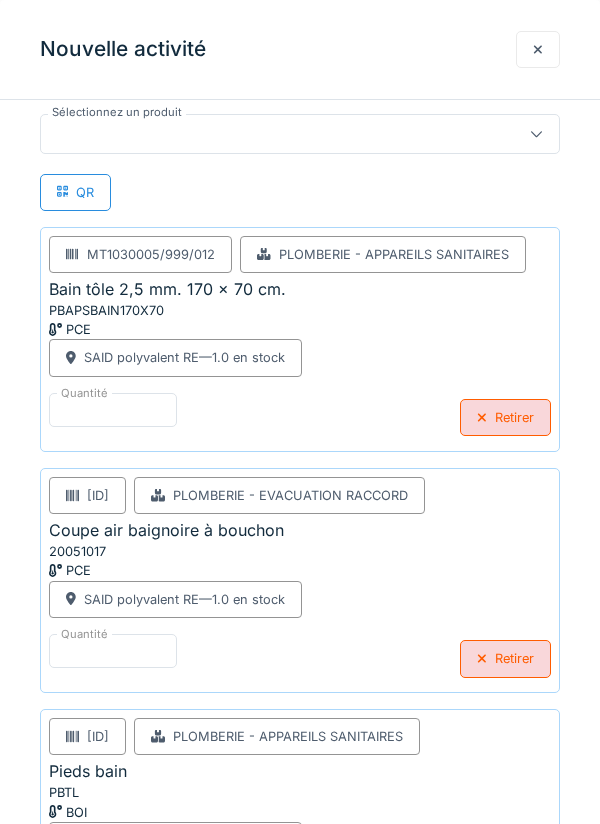 scroll, scrollTop: 548, scrollLeft: 0, axis: vertical 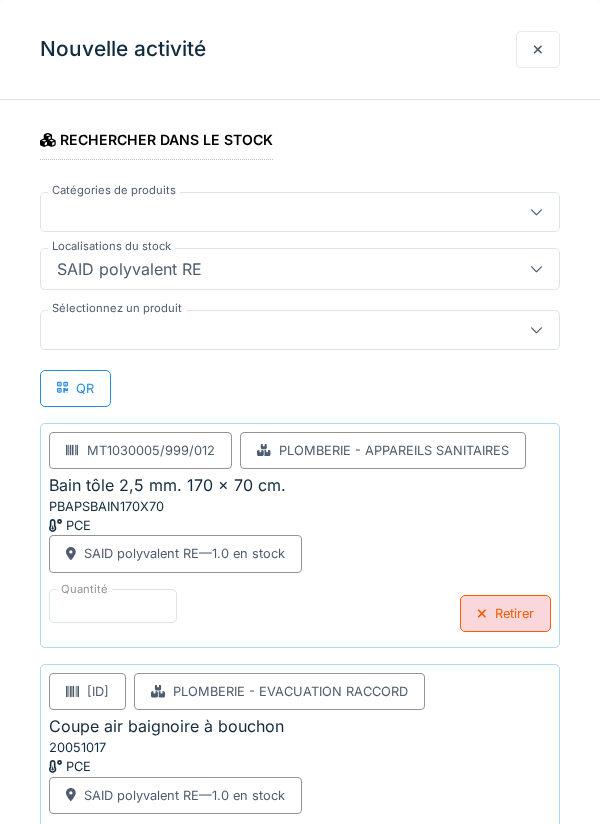 click at bounding box center (274, 330) 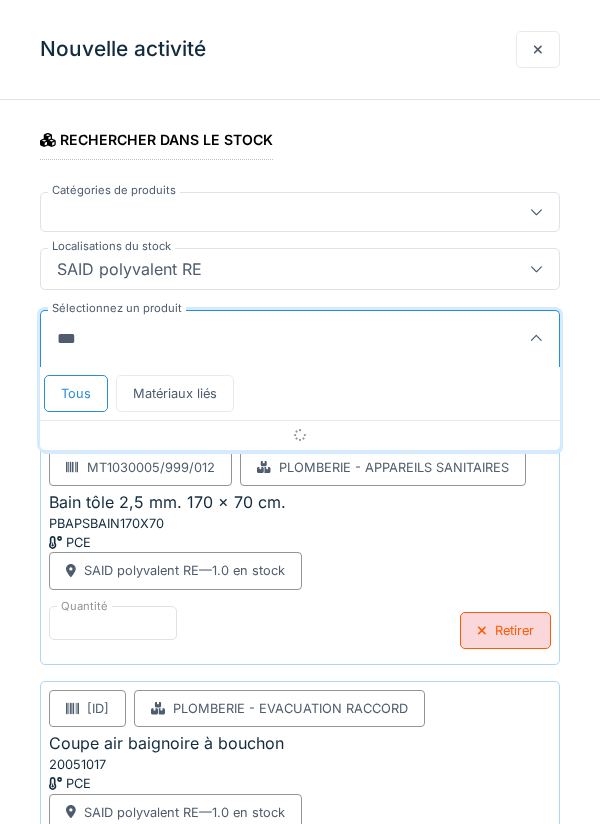 type on "******" 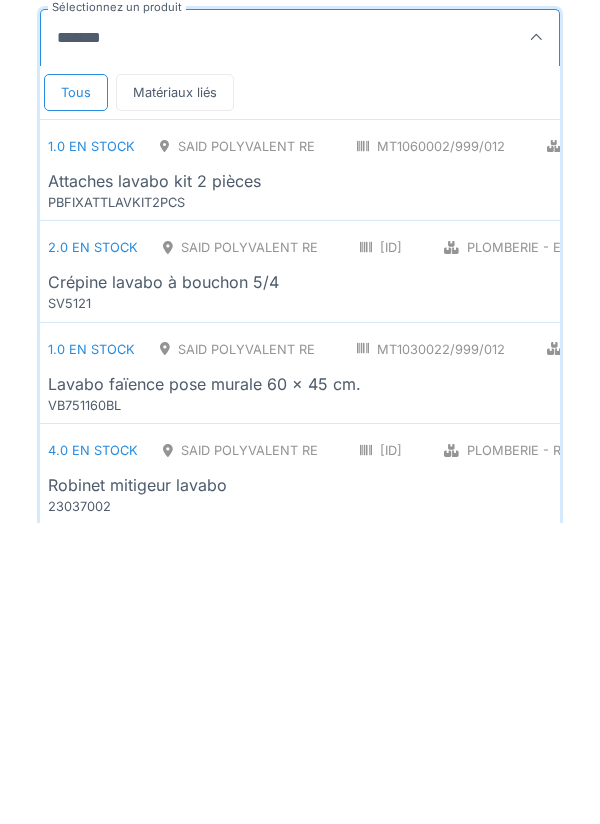 click on "Attaches lavabo kit 2 pièces" at bounding box center [438, 482] 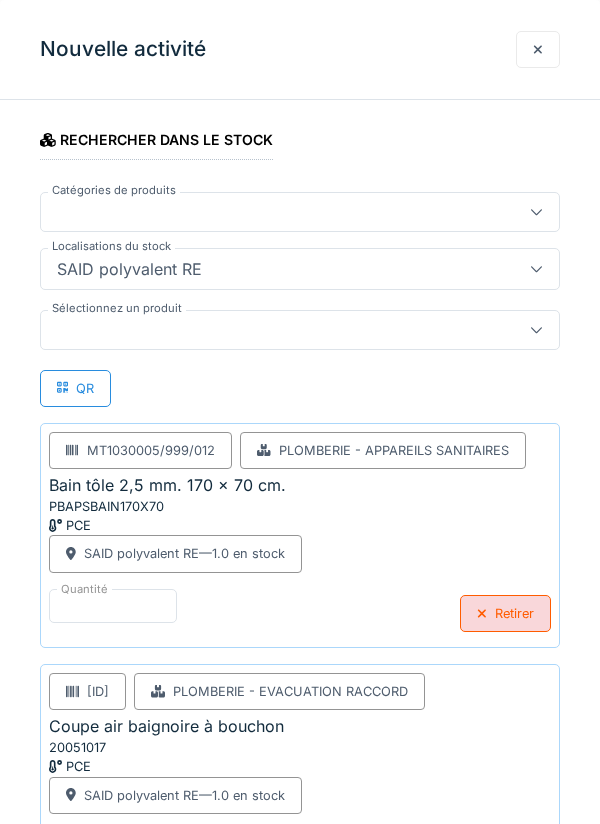 click at bounding box center [300, 330] 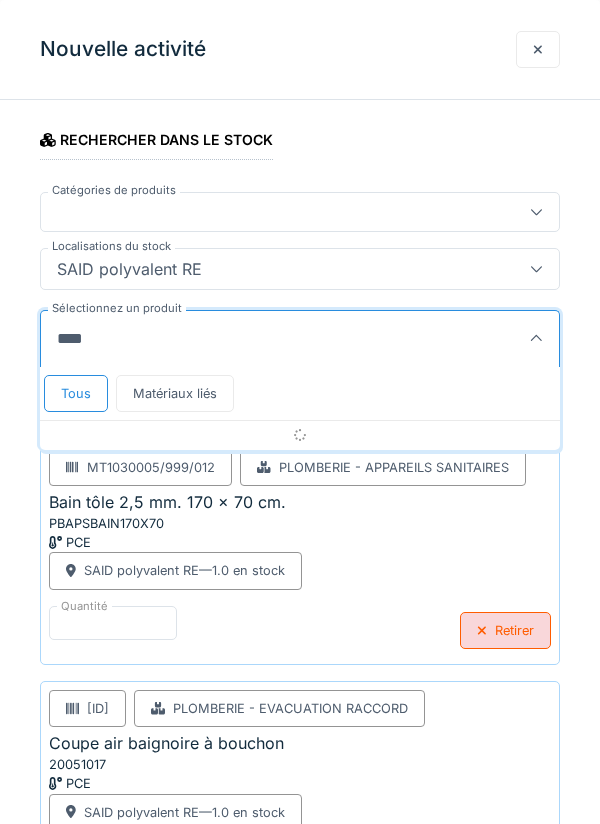 type on "******" 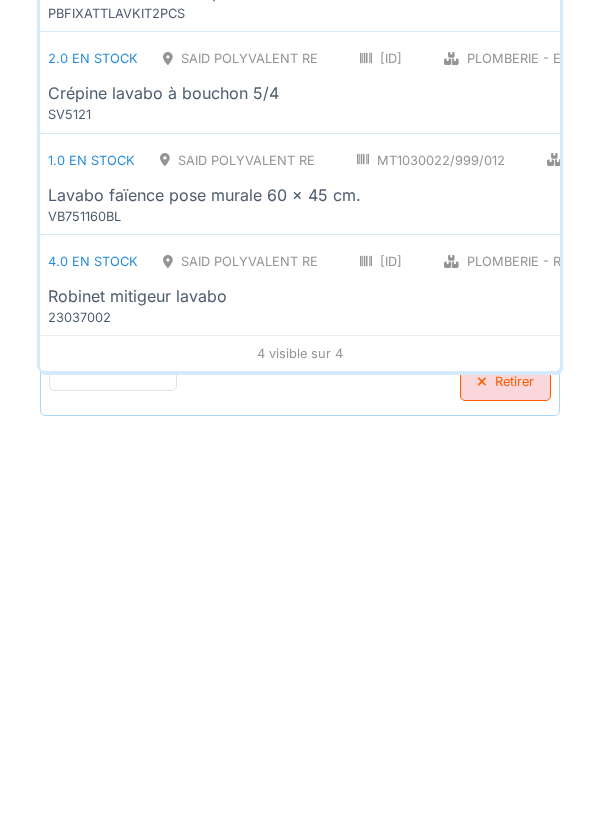scroll, scrollTop: 437, scrollLeft: 0, axis: vertical 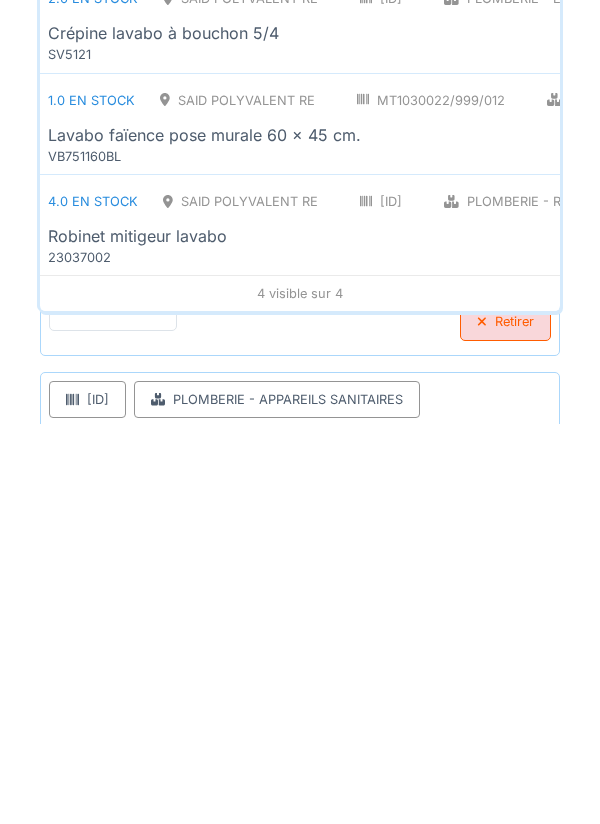 click on "Lavabo faïence pose murale 60 x 45 cm." at bounding box center [476, 535] 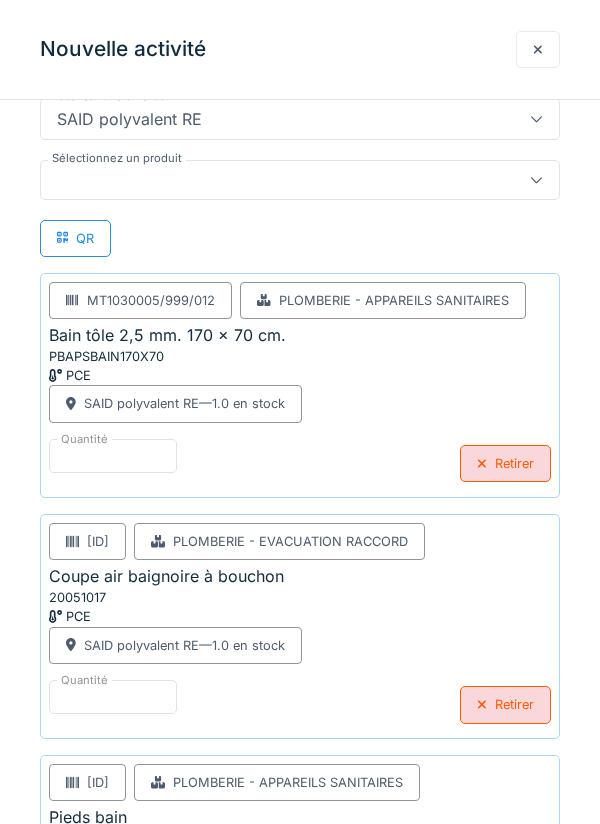 click at bounding box center [300, 180] 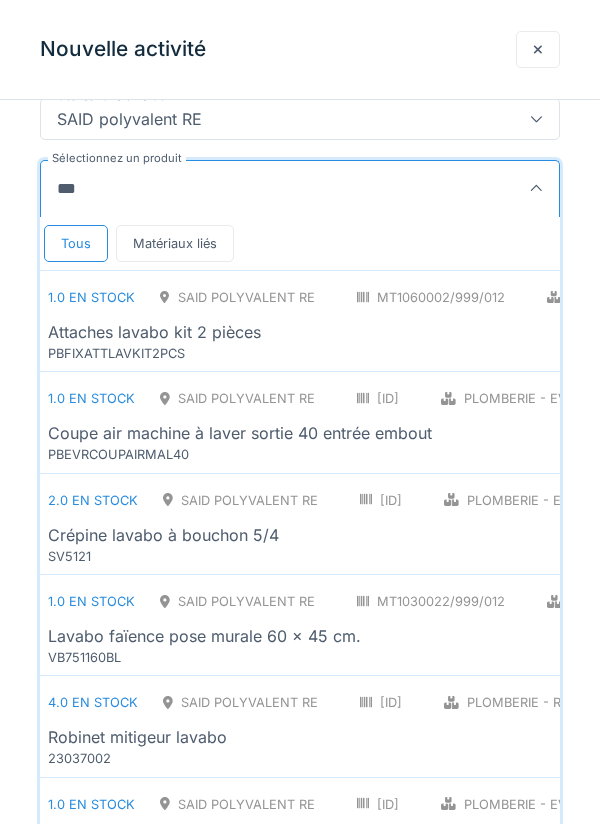 type on "******" 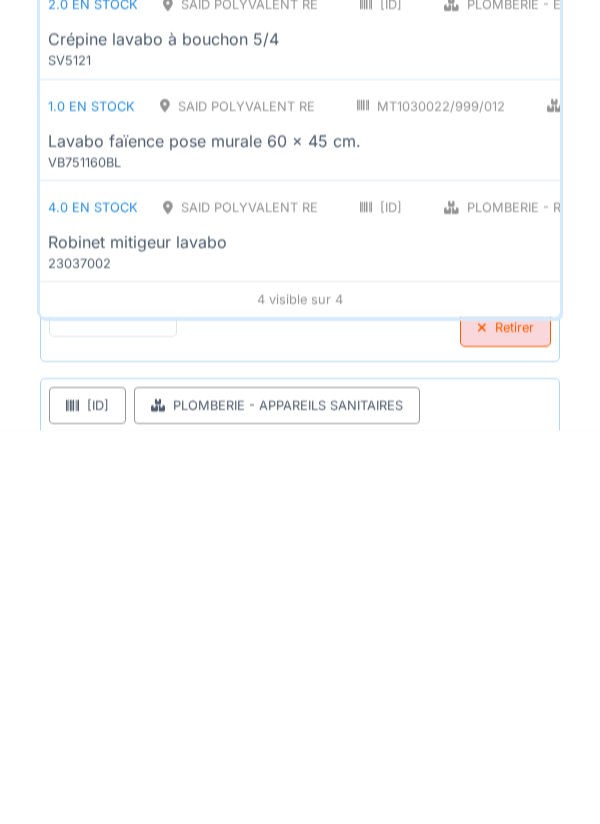 scroll, scrollTop: 479, scrollLeft: 0, axis: vertical 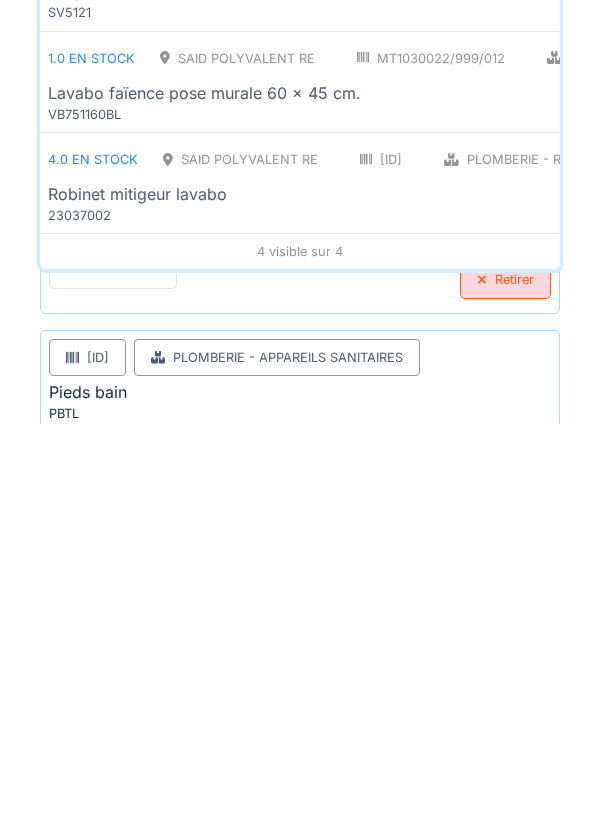 click on "4.0 en stock SAID polyvalent RE [ID] Plomberie - Robinetterie PCE Robinet mitigeur lavabo 23037002" at bounding box center [300, 582] 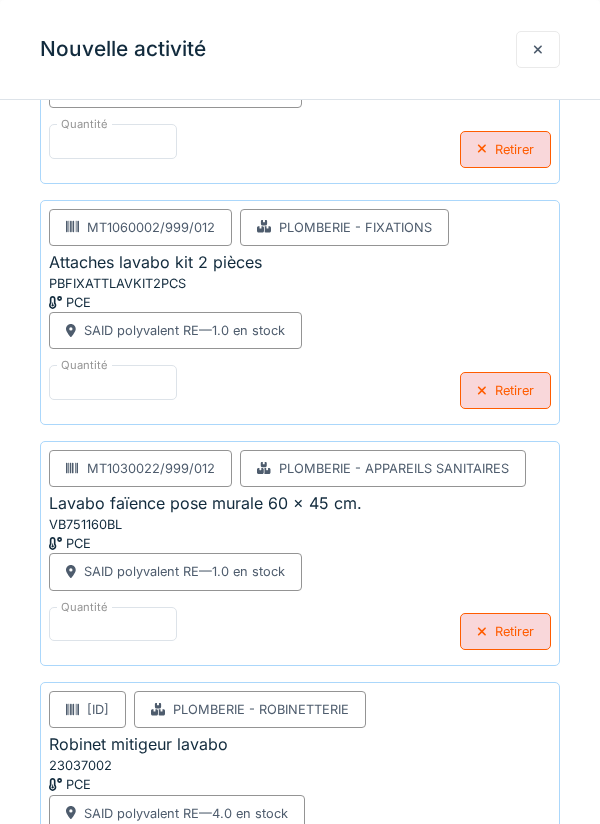 scroll, scrollTop: 1335, scrollLeft: 0, axis: vertical 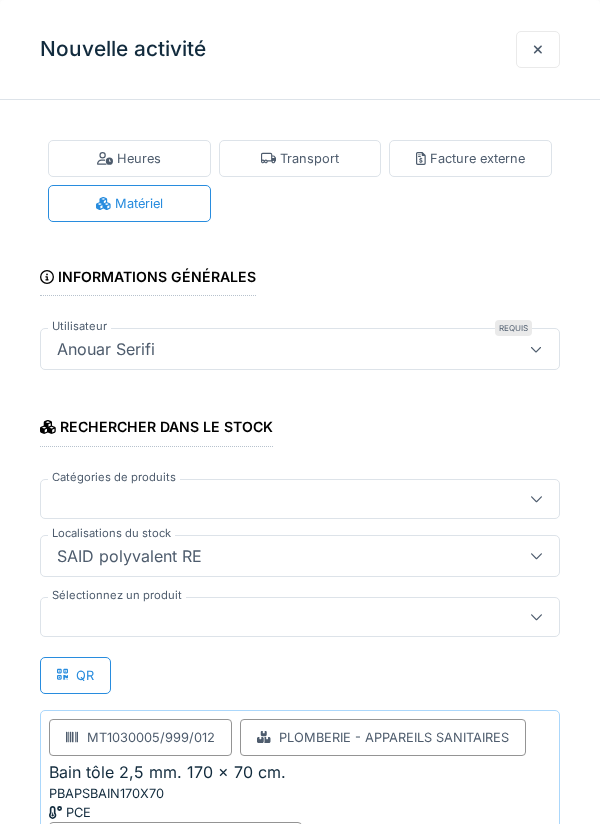 click at bounding box center [300, 617] 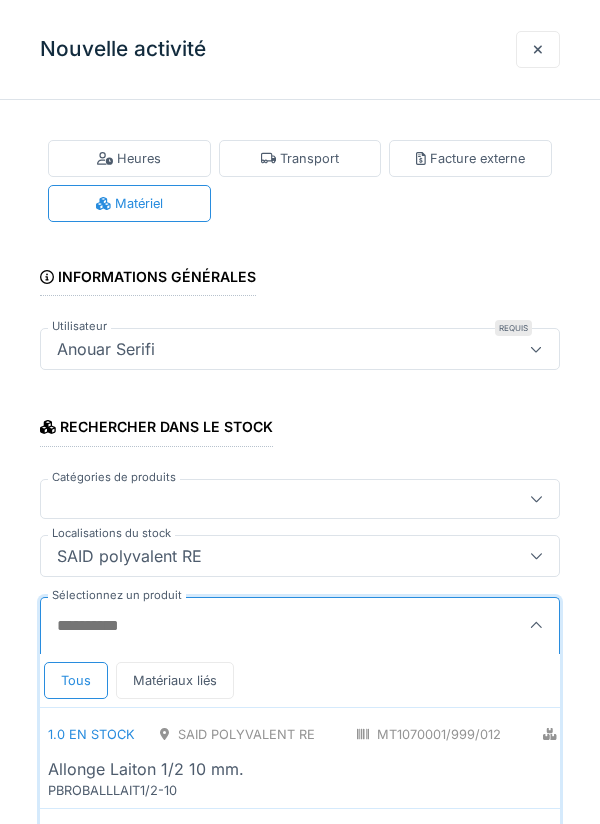 scroll, scrollTop: 261, scrollLeft: 0, axis: vertical 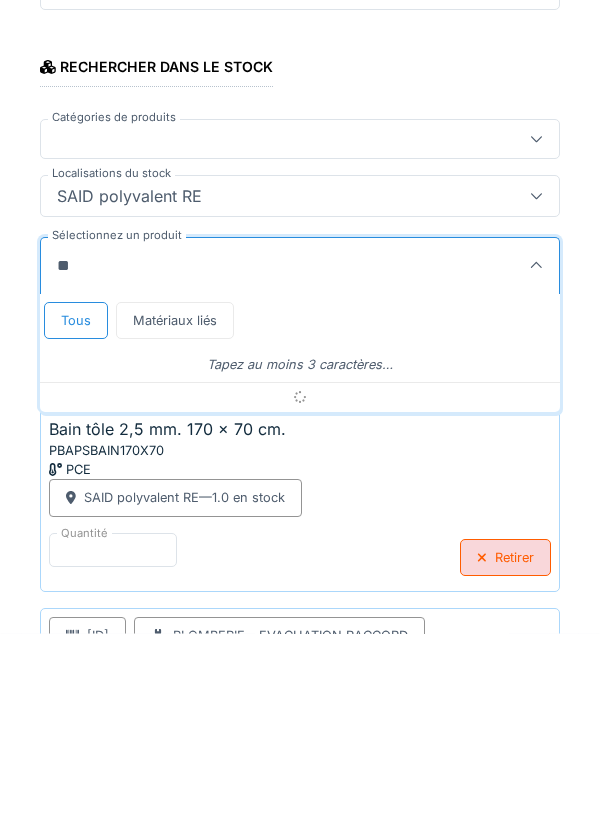 type on "*" 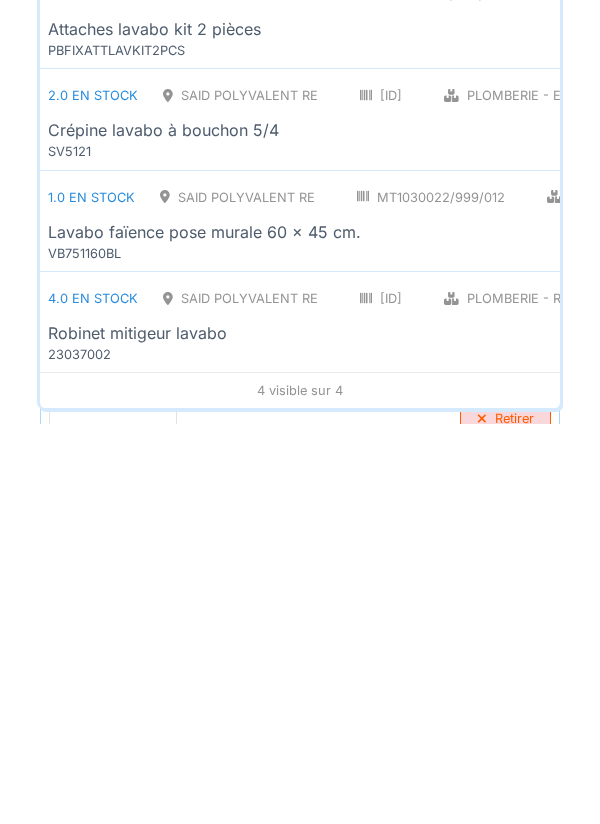 scroll, scrollTop: 343, scrollLeft: 0, axis: vertical 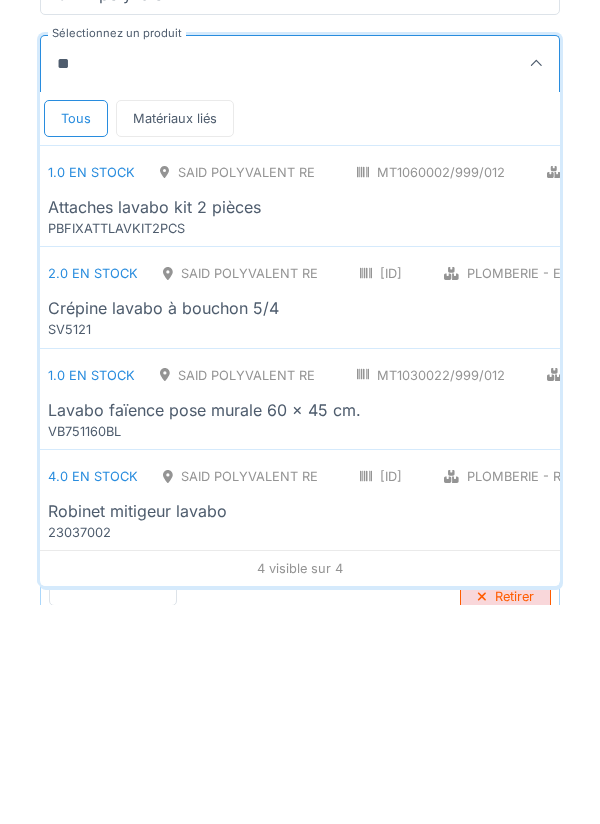 type on "*" 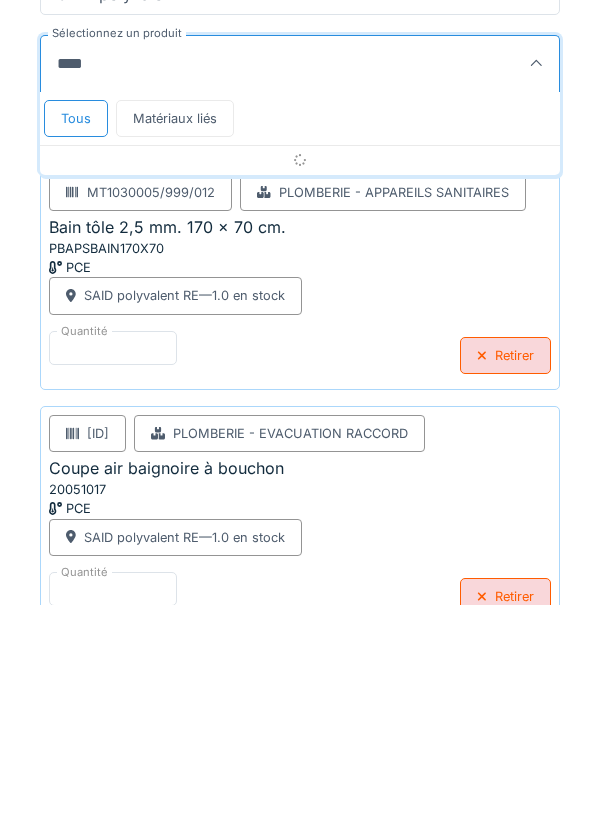 type on "*****" 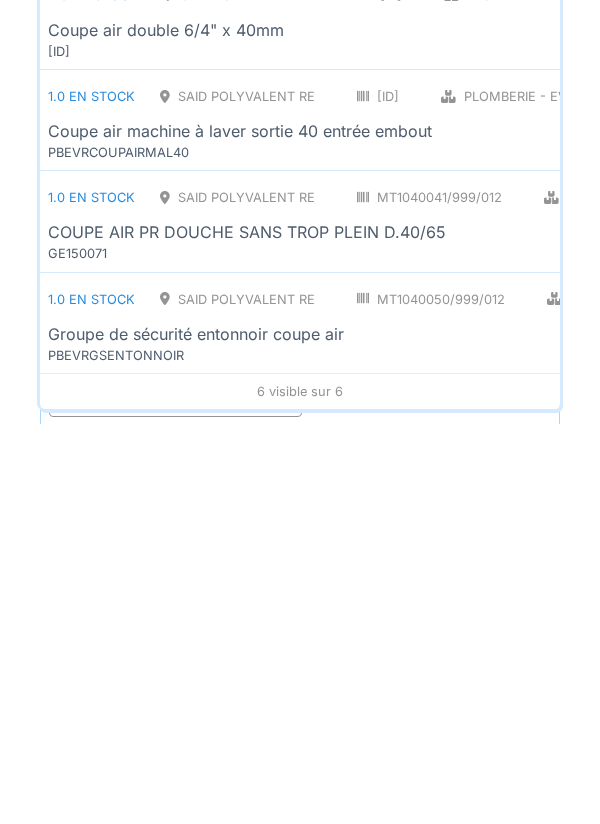 scroll, scrollTop: 543, scrollLeft: 0, axis: vertical 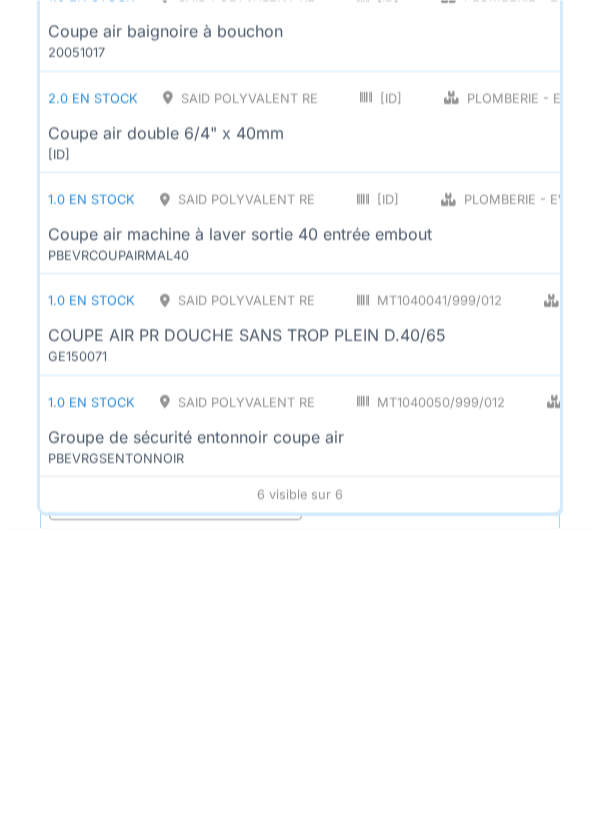 click on "Coupe air machine à laver sortie 40 entrée embout" at bounding box center (240, 530) 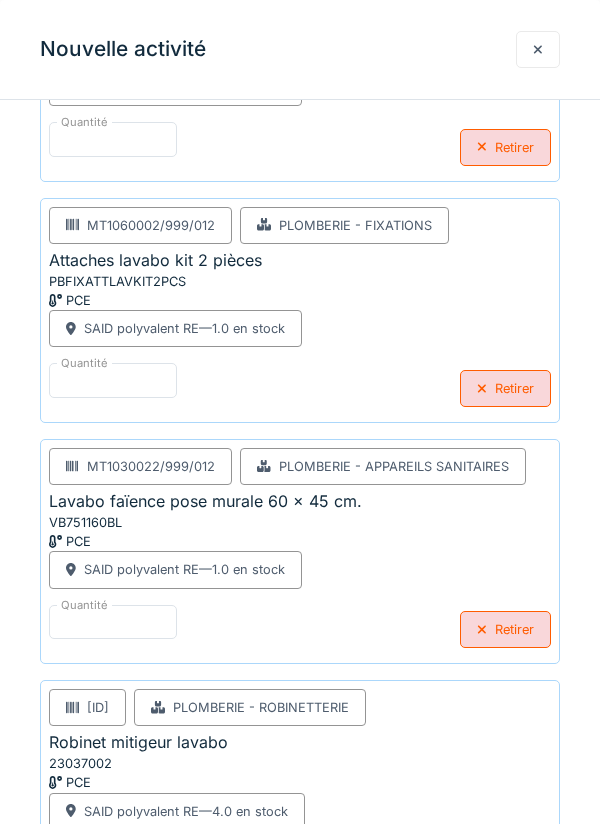 scroll, scrollTop: 1577, scrollLeft: 0, axis: vertical 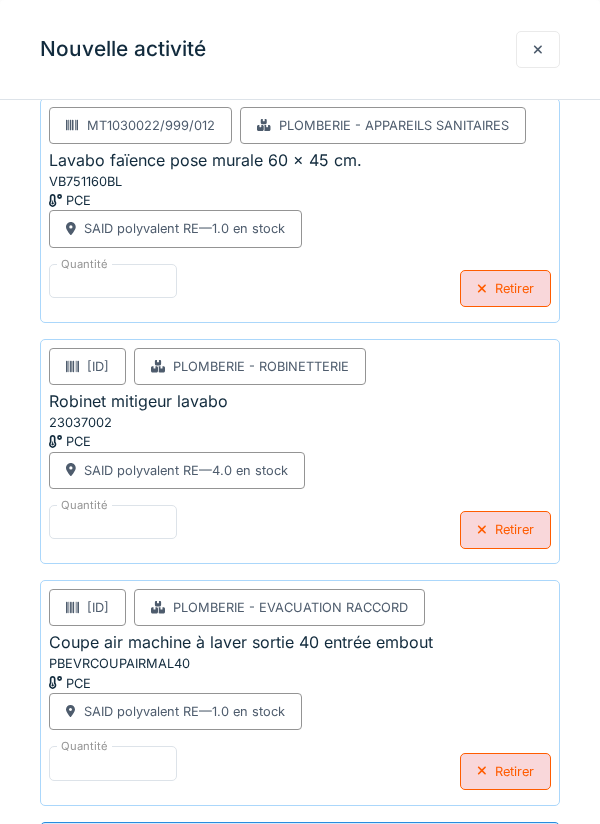 click on "**********" at bounding box center (300, 843) 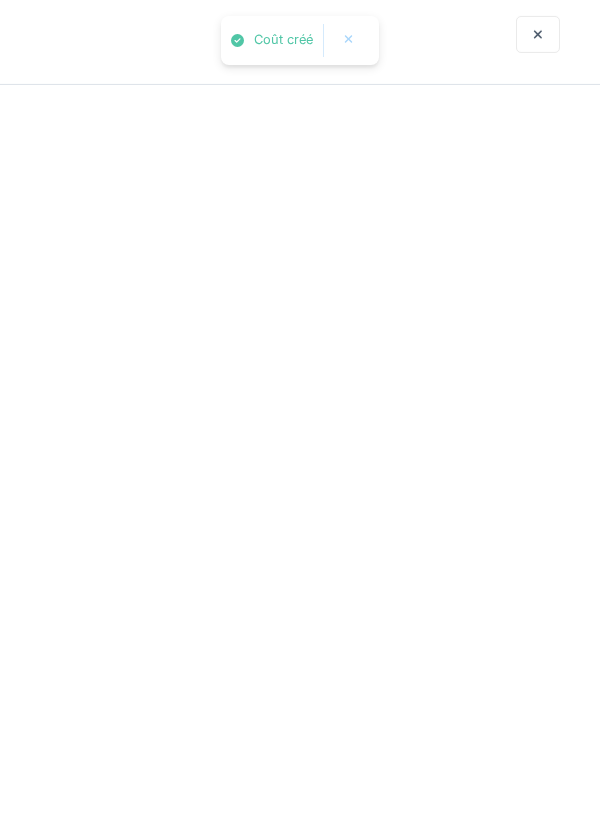 scroll, scrollTop: 0, scrollLeft: 0, axis: both 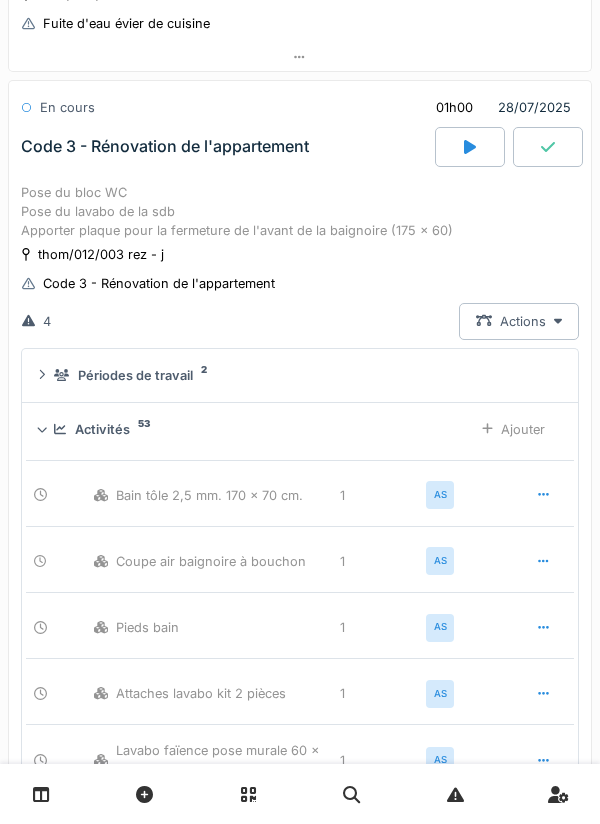 click on "Ajouter" at bounding box center (513, 429) 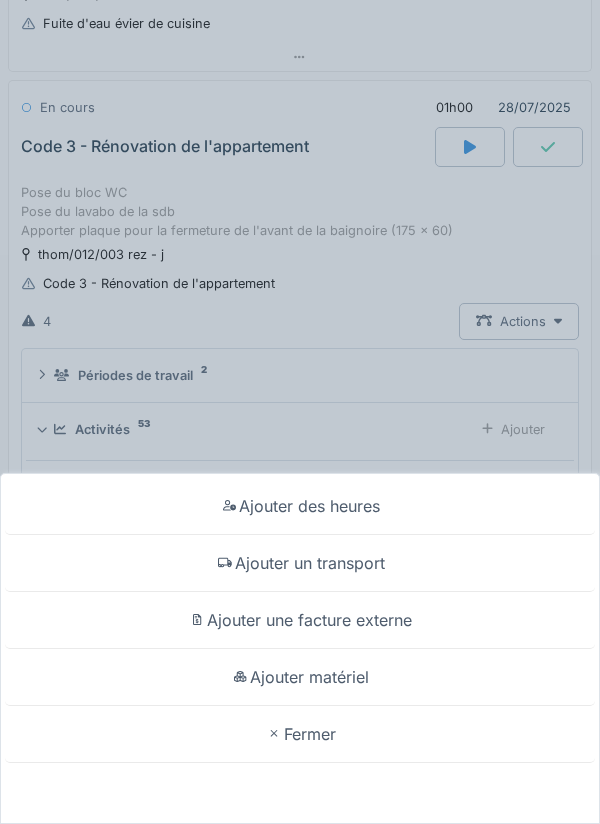click on "Ajouter matériel" at bounding box center [300, 677] 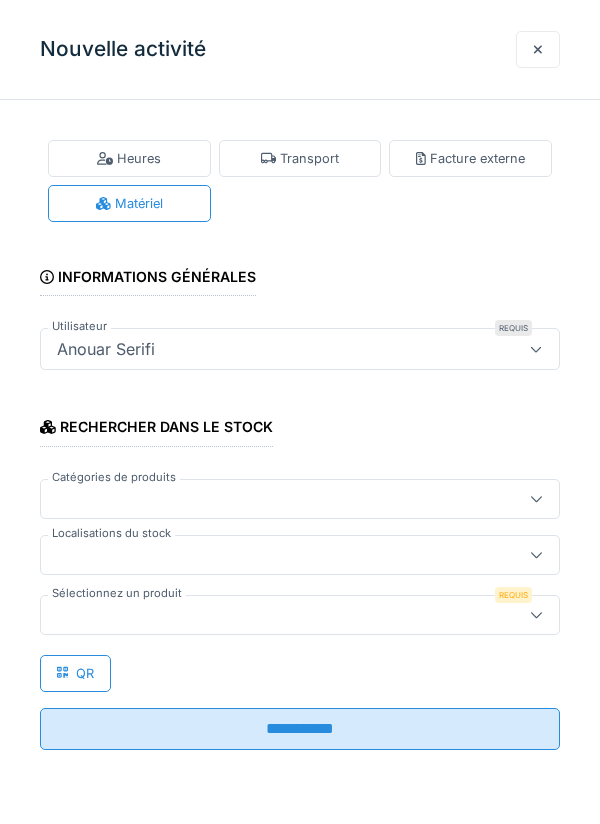 click at bounding box center (274, 555) 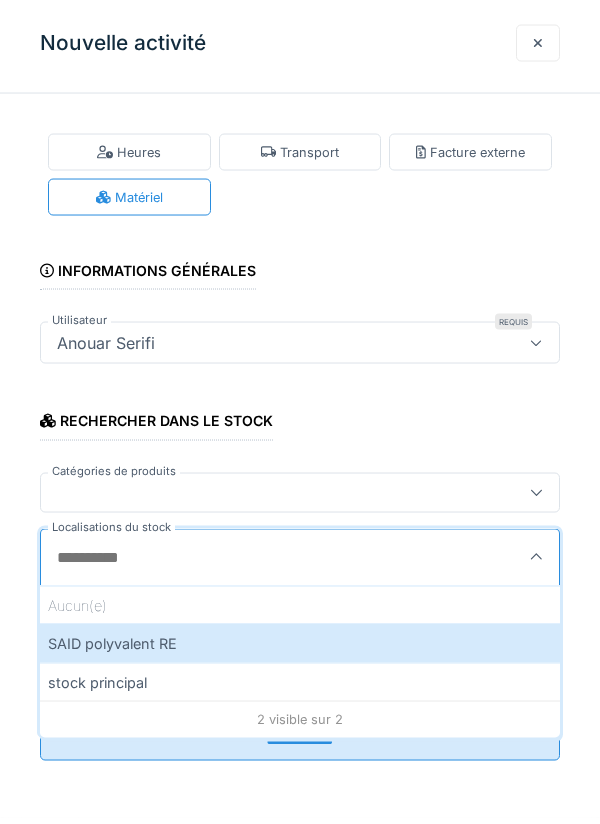 scroll, scrollTop: 261, scrollLeft: 0, axis: vertical 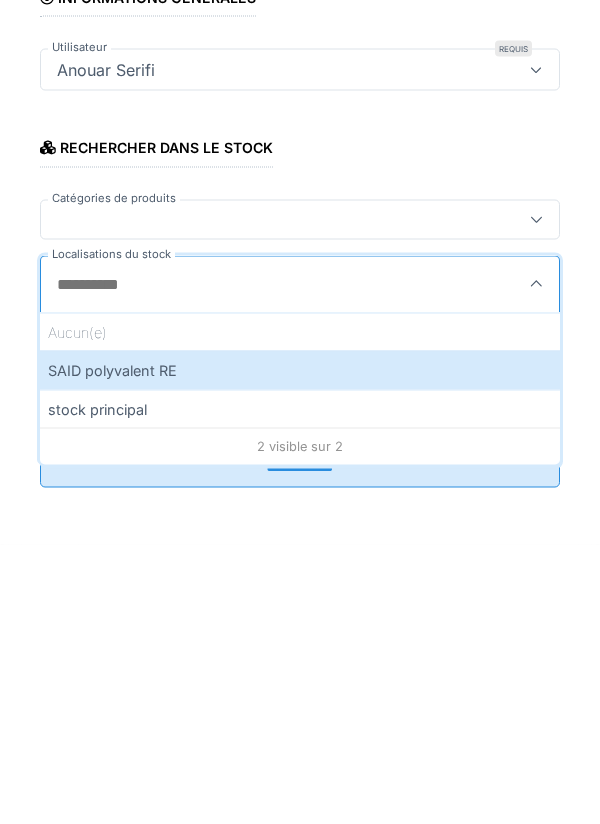 click on "SAID polyvalent RE" at bounding box center [300, 649] 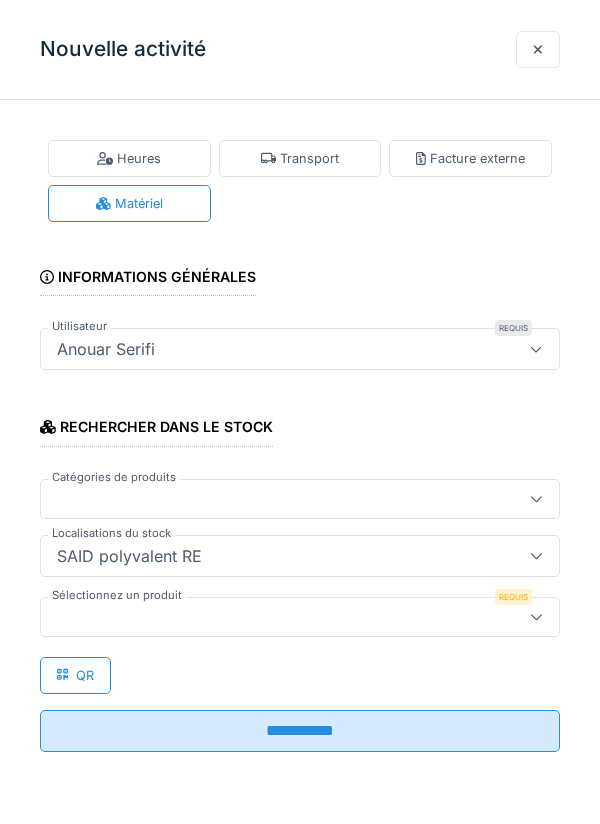 click at bounding box center [300, 617] 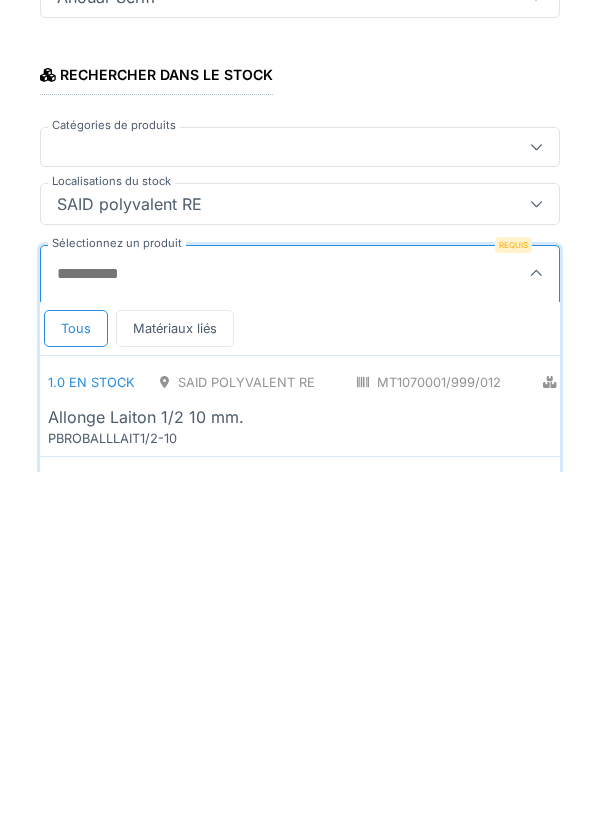 scroll, scrollTop: 1, scrollLeft: 0, axis: vertical 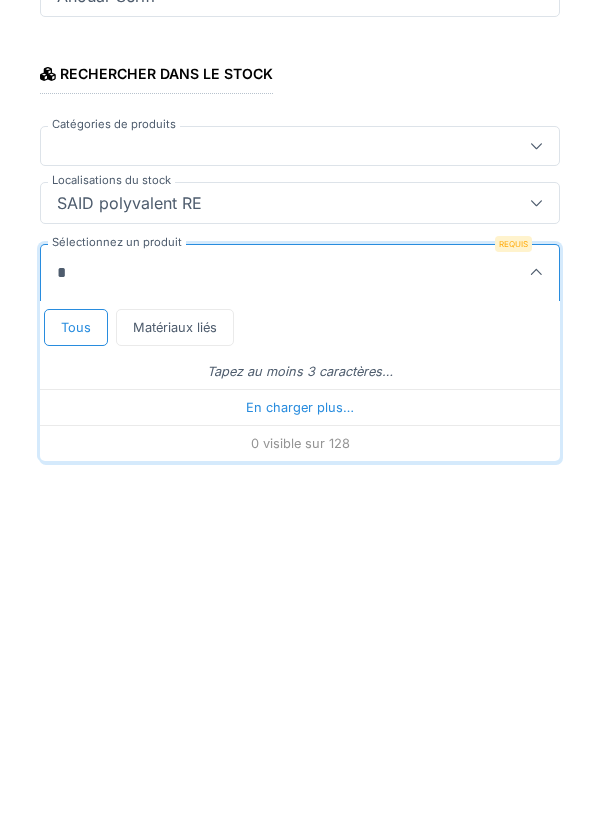 type on "**" 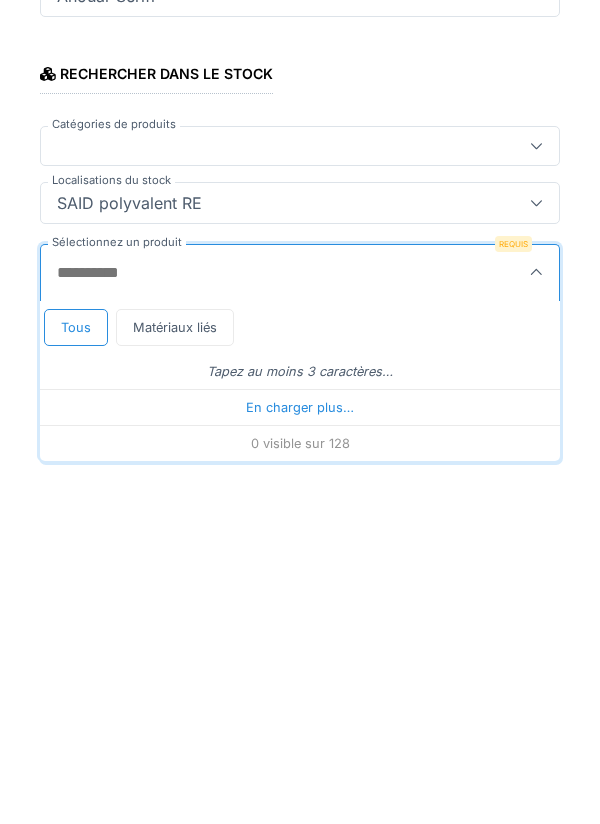 type on "**" 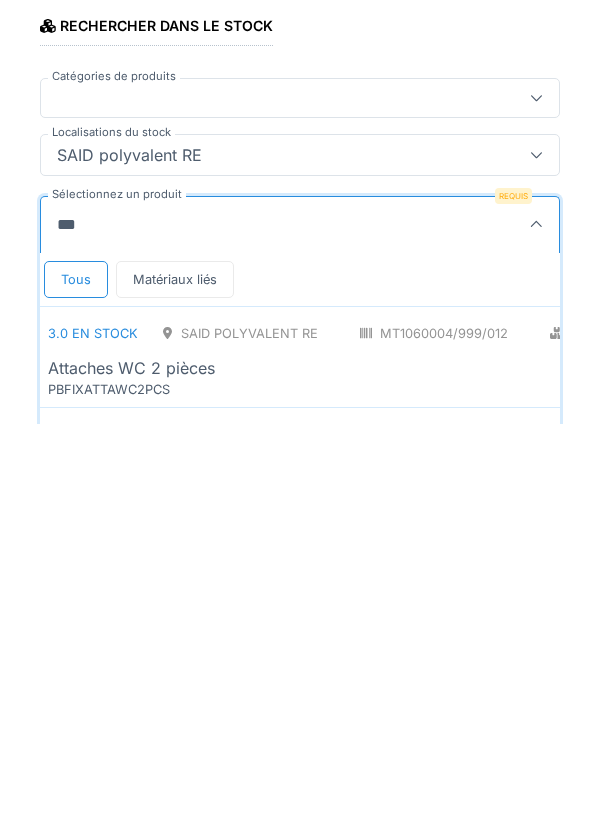 scroll, scrollTop: 135, scrollLeft: 0, axis: vertical 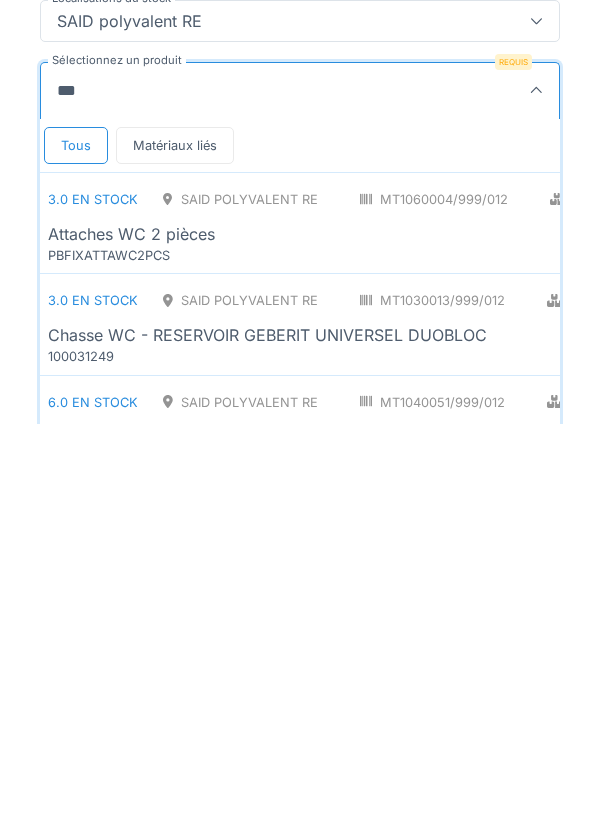 click on "3.0 en stock SAID polyvalent RE [ID] Plomberie - Fixations PCE Attaches WC 2 pièces PBFIXATTAWC2PCS" at bounding box center (439, 623) 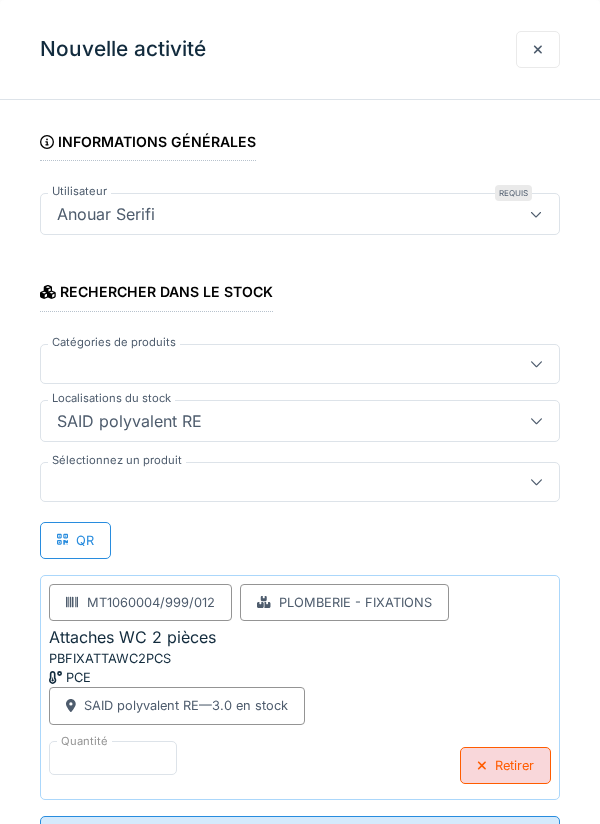 click at bounding box center (300, 482) 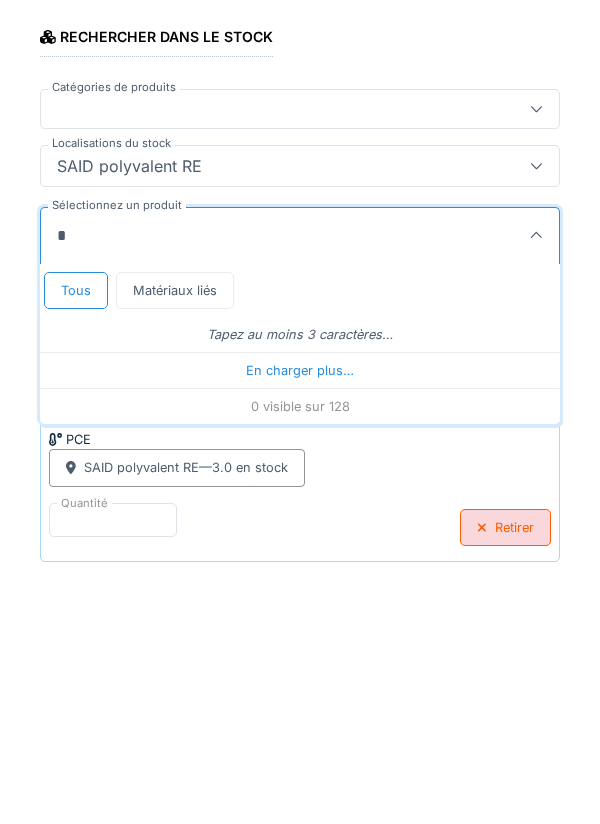 type on "**" 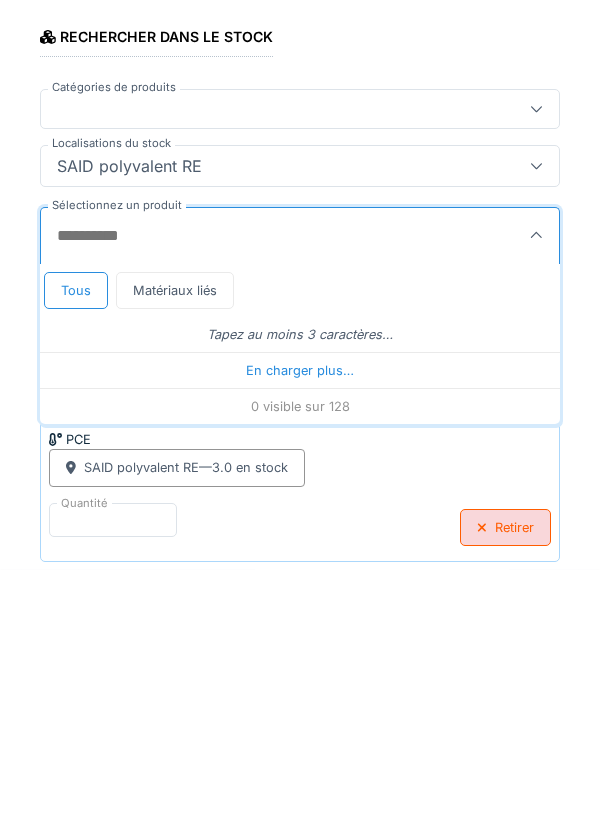 type on "**" 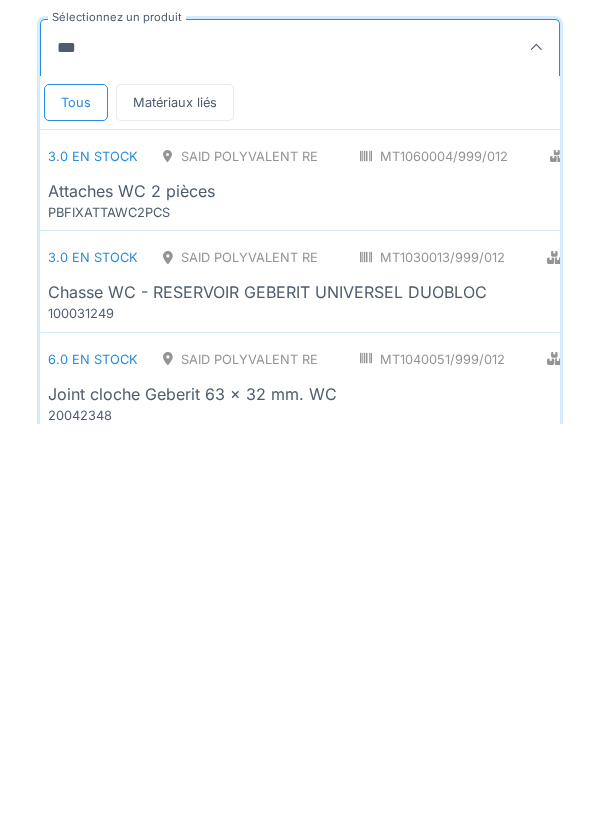 scroll, scrollTop: 188, scrollLeft: 0, axis: vertical 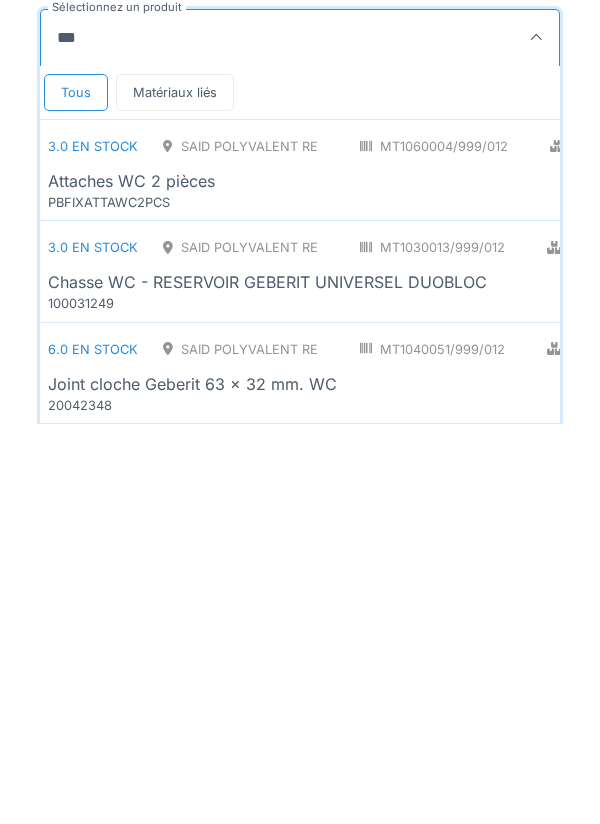 click on "Chasse WC - RESERVOIR GEBERIT UNIVERSEL DUOBLOC" at bounding box center [267, 682] 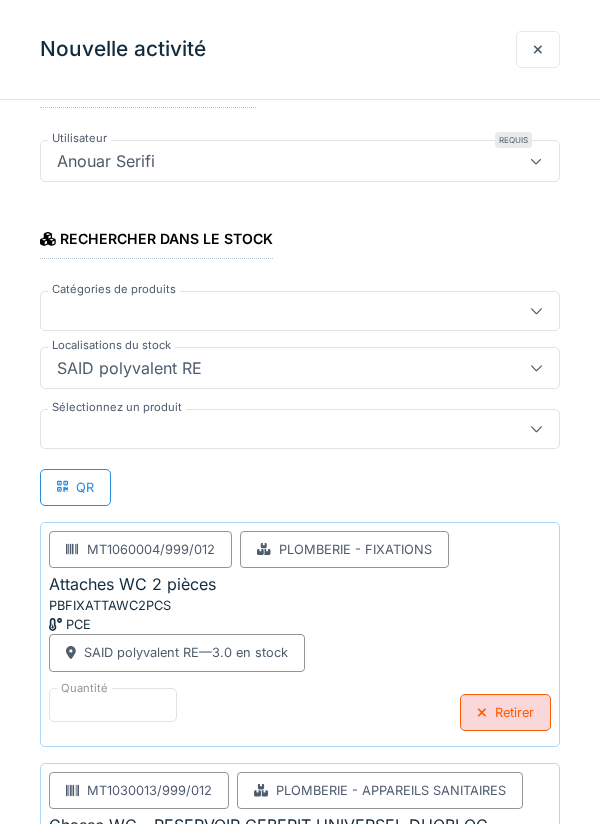 click at bounding box center [274, 429] 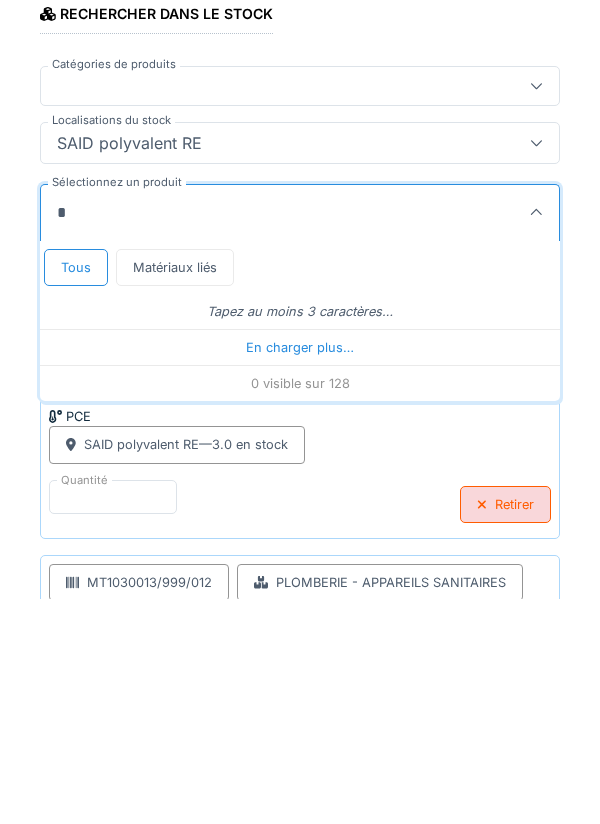 type on "**" 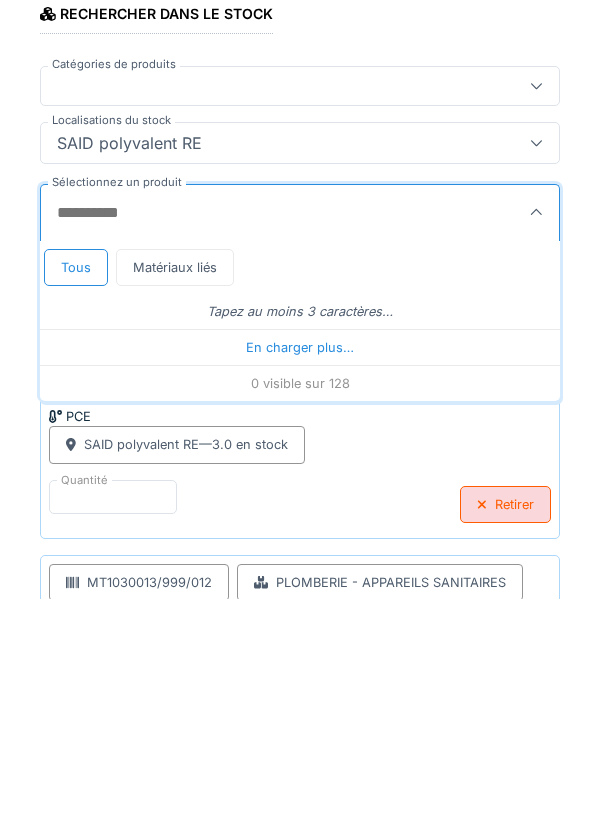 type on "**" 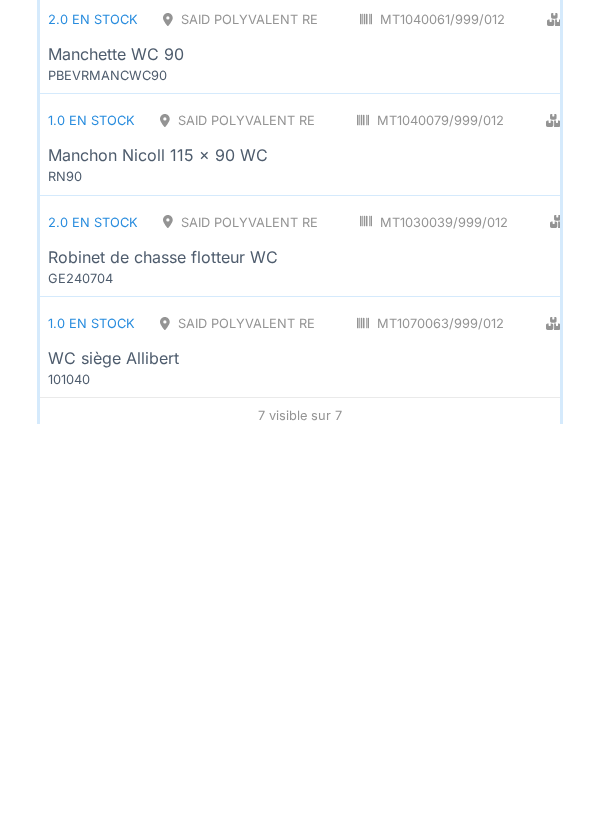 scroll, scrollTop: 629, scrollLeft: 0, axis: vertical 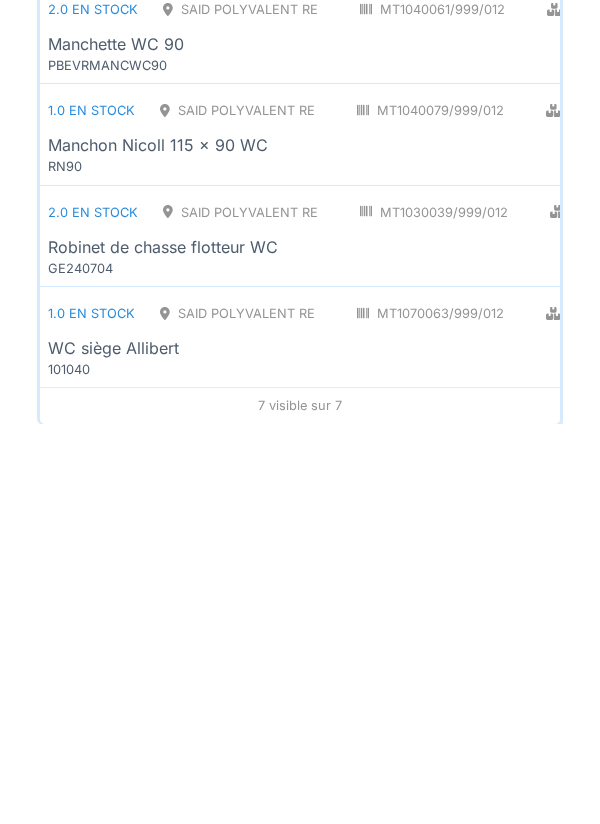 click on "101040" at bounding box center [168, 769] 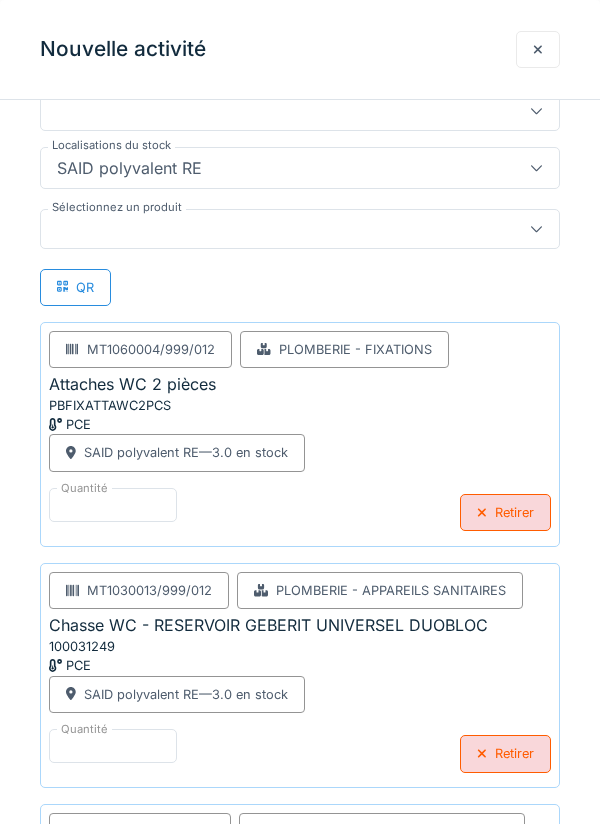 scroll, scrollTop: 380, scrollLeft: 0, axis: vertical 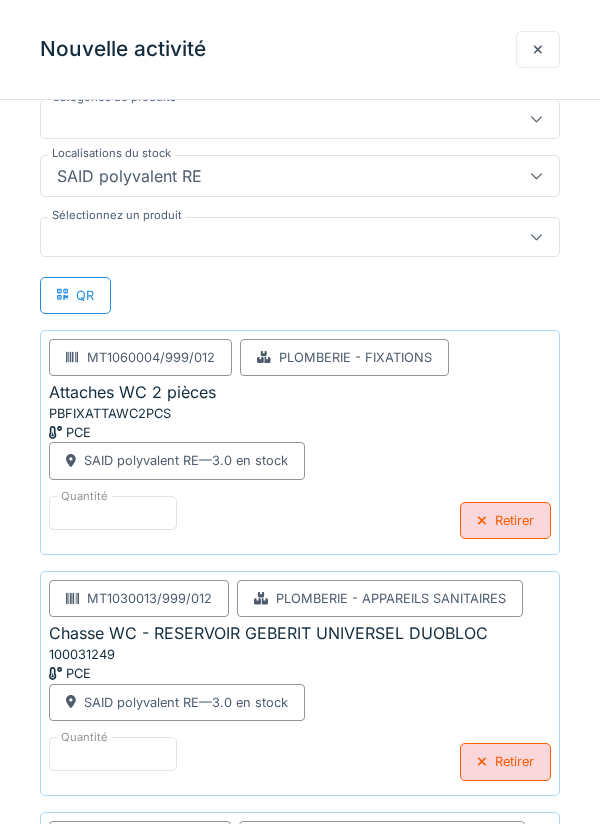 click at bounding box center (300, 237) 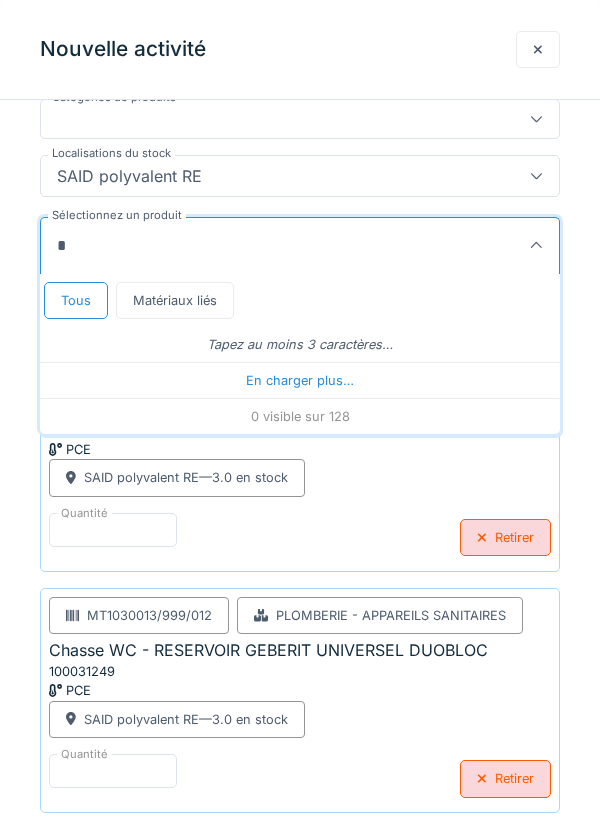 type on "**" 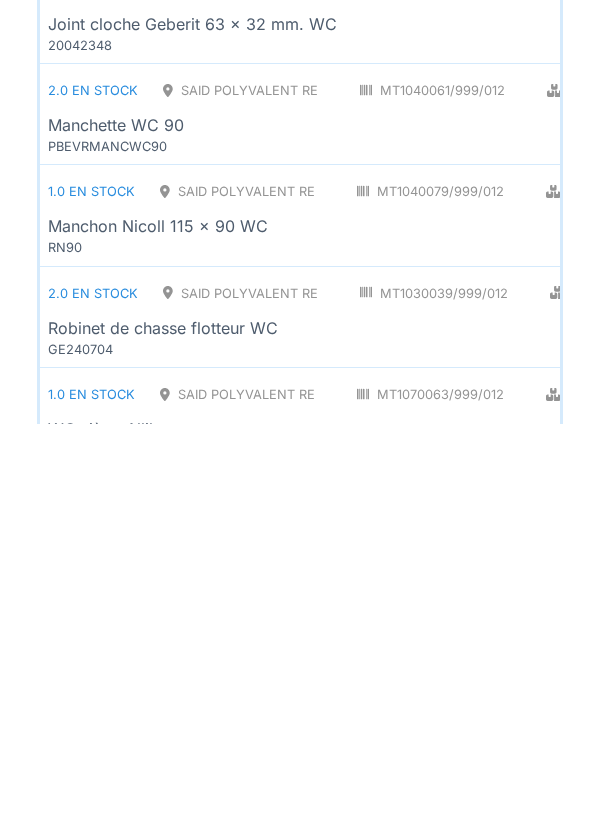 scroll, scrollTop: 599, scrollLeft: 0, axis: vertical 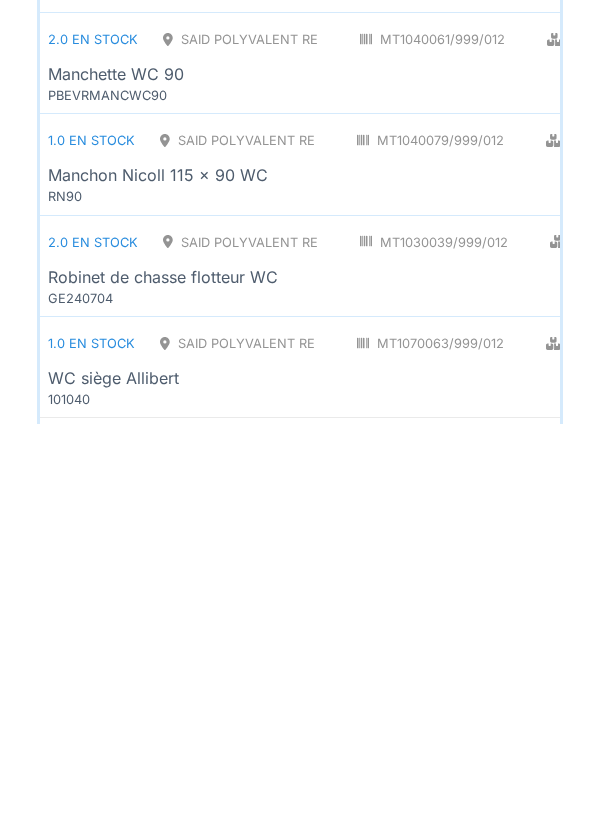 type on "*" 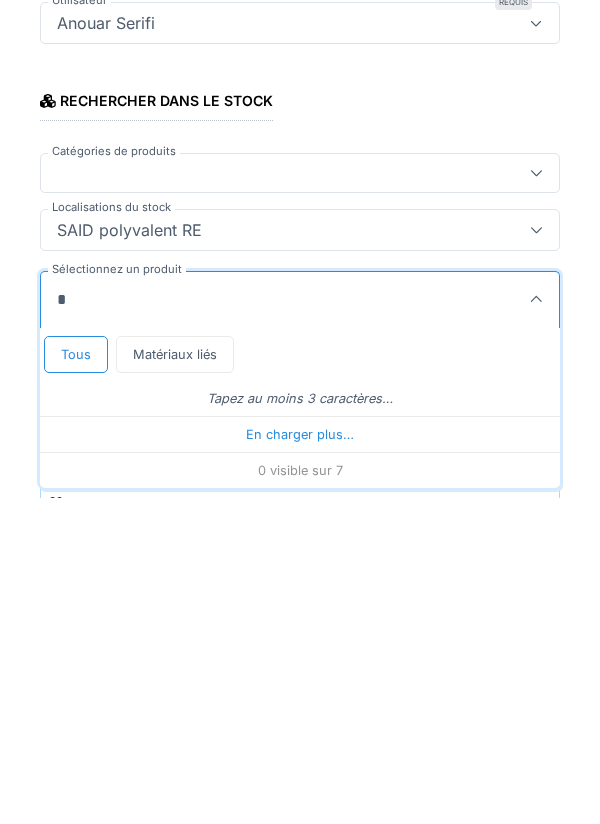 scroll, scrollTop: 35, scrollLeft: 0, axis: vertical 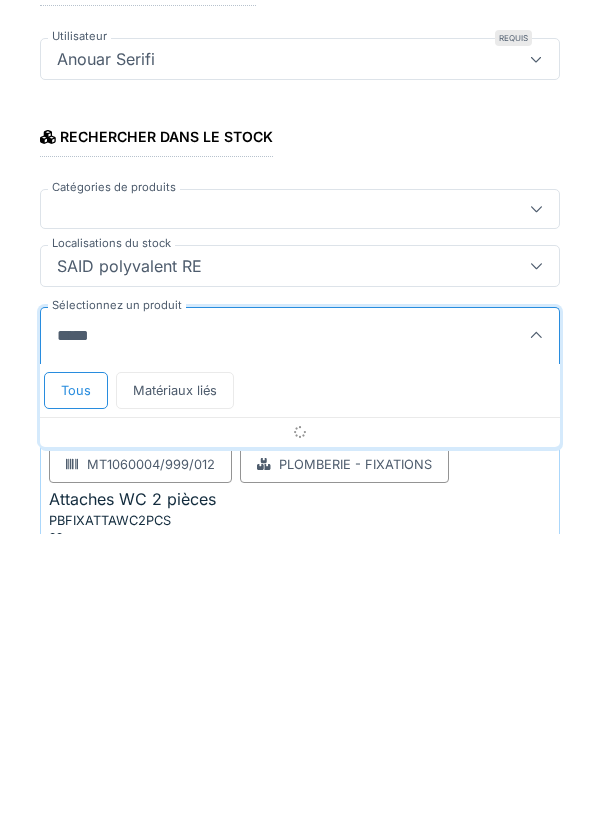 type on "******" 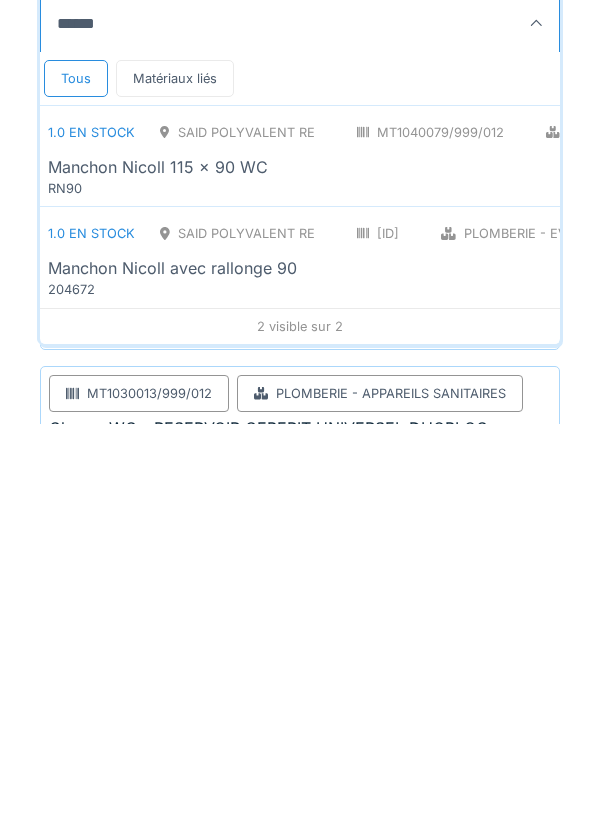 scroll, scrollTop: 361, scrollLeft: 0, axis: vertical 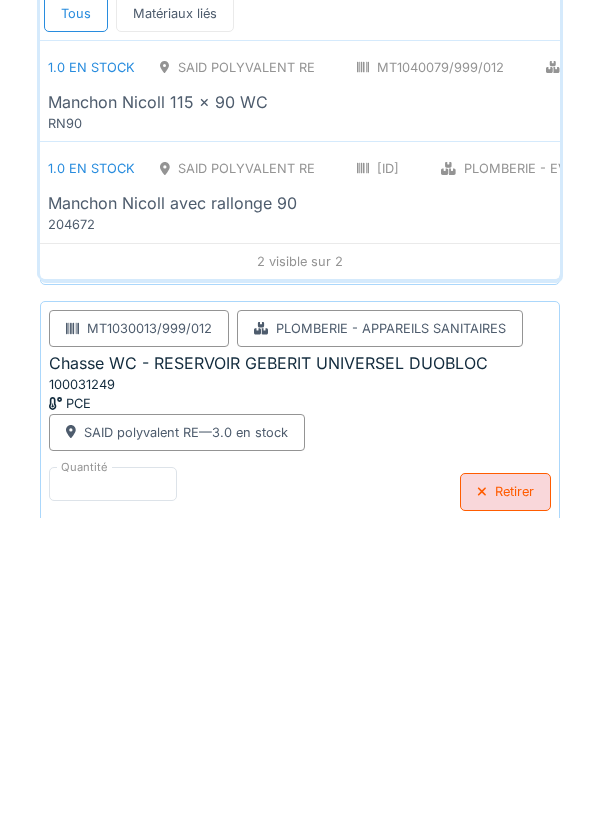 click on "[NUMBER] en stock SAID polyvalent RE [ID] Plomberie - Evacuation raccord PCE Manchon Nicoll 115 x 90 WC RN90" at bounding box center [478, 397] 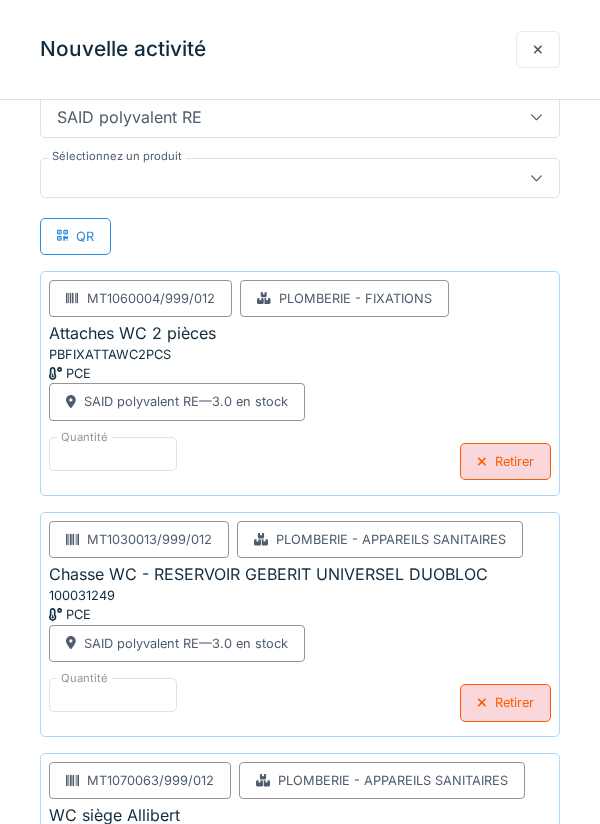 scroll, scrollTop: 438, scrollLeft: 0, axis: vertical 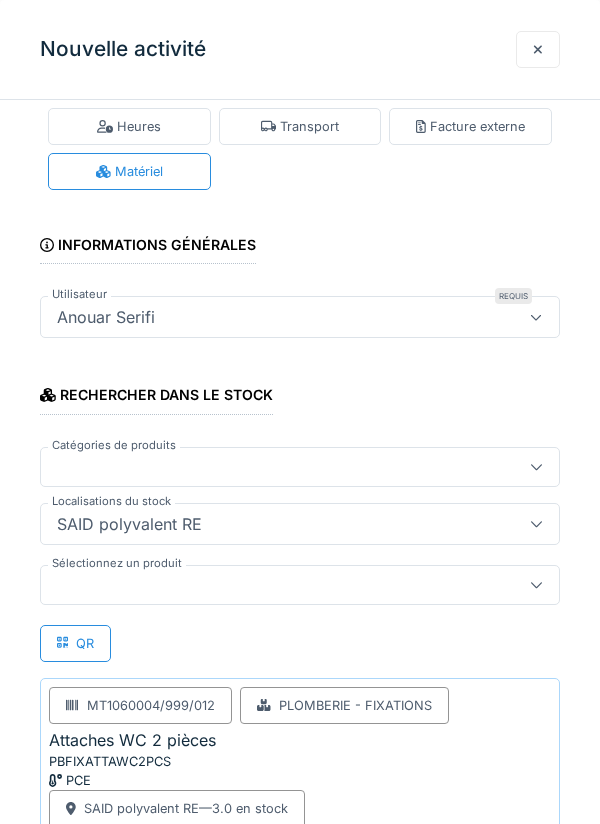 click on "Rechercher dans le stock Catégories de produits Localisations du stock SAID polyvalent RE   *** Sélectionnez un produit QR [ID] Plomberie - Fixations Attaches WC 2 pièces PBFIXATTAWC2PCS   PCE SAID polyvalent RE  —  3.0 en stock Quantité * Retirer [ID] Plomberie - Appareils sanitaires Chasse WC - RESERVOIR GEBERIT UNIVERSEL DUOBLOC 100031249   PCE SAID polyvalent RE  —  3.0 en stock Quantité * Retirer [ID] Plomberie - Appareils sanitaires WC siège Allibert 101040   PCE SAID polyvalent RE  —  1.0 en stock Quantité * Retirer [ID] Plomberie - Evacuation raccord Manchon Nicoll 115 x 90 WC RN90   PCE SAID polyvalent RE  —  1.0 en stock Quantité * Retirer" at bounding box center (300, 995) 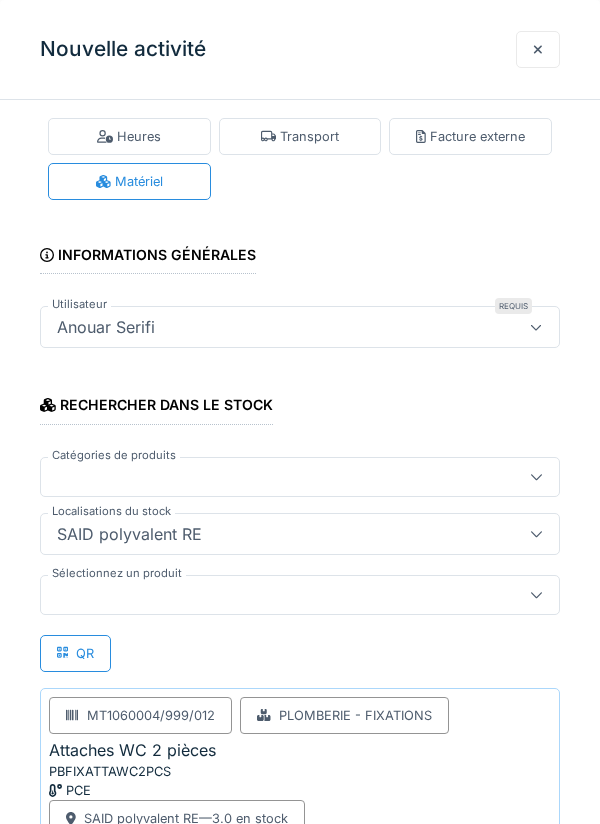 click at bounding box center [274, 595] 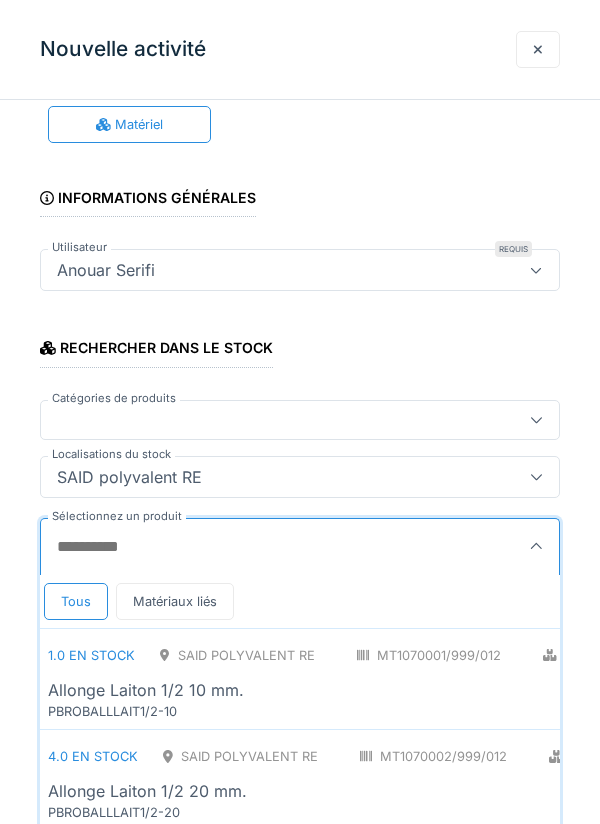 scroll, scrollTop: 118, scrollLeft: 0, axis: vertical 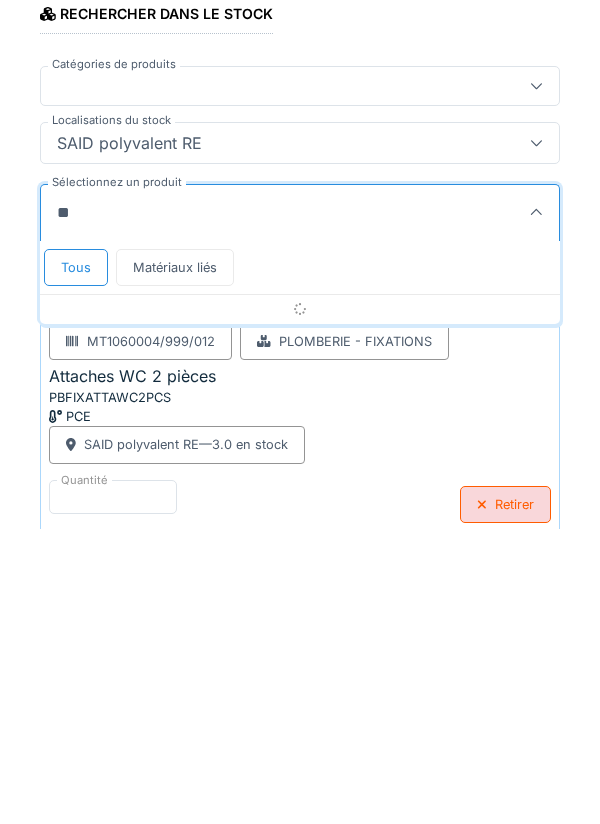 type on "*" 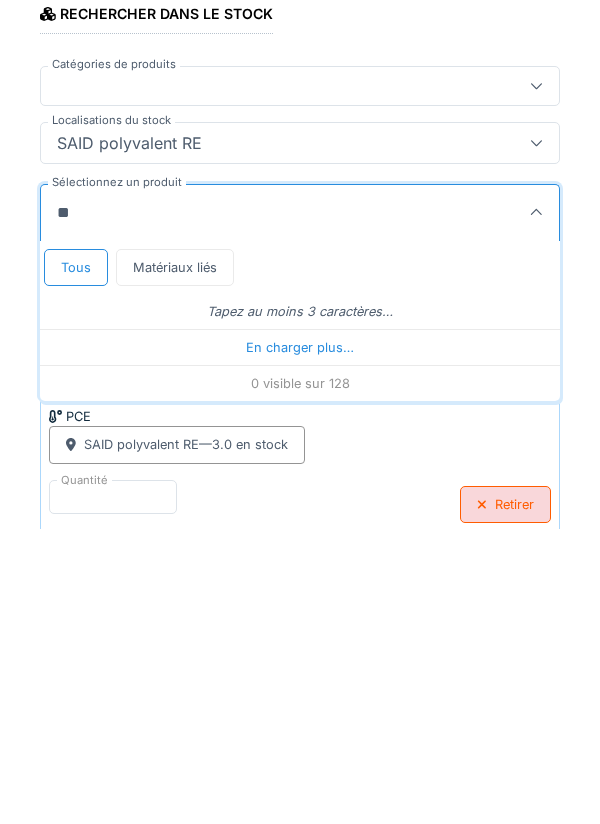 type on "*******" 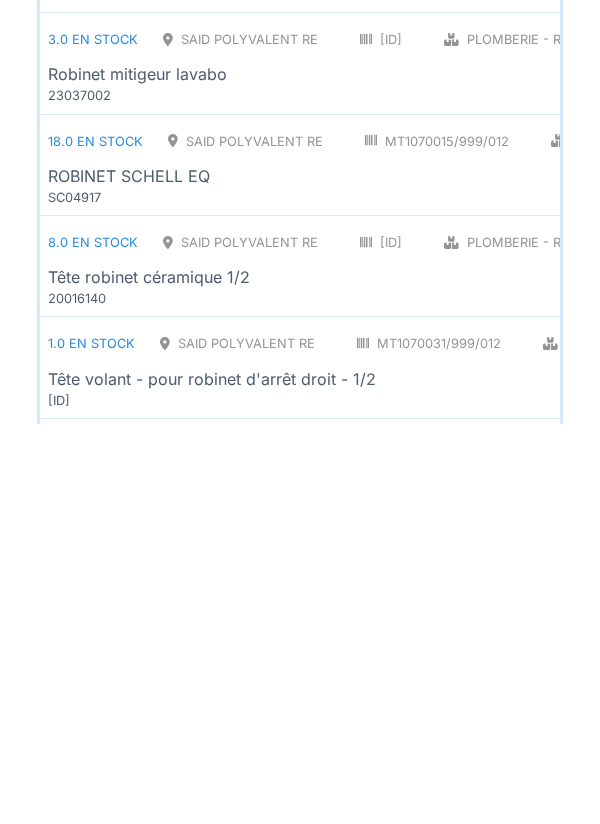 scroll, scrollTop: 701, scrollLeft: 0, axis: vertical 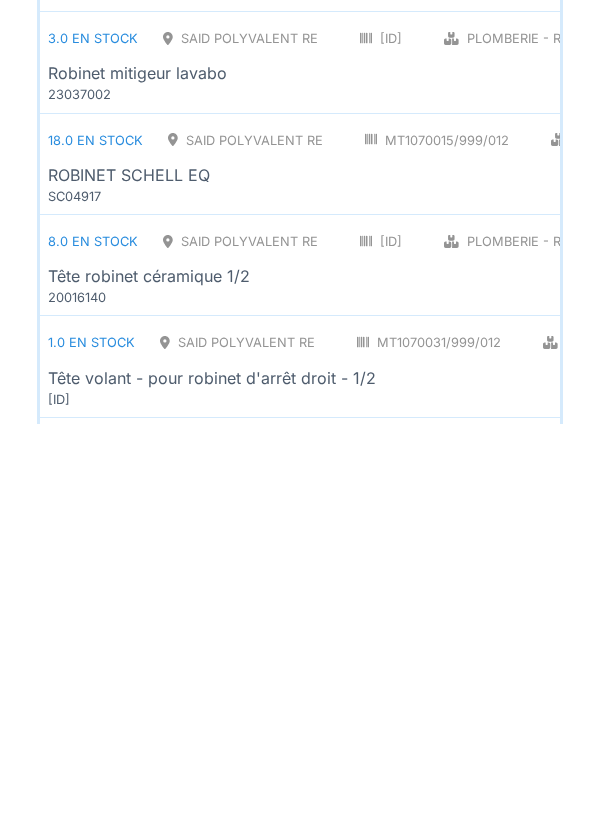 click on "18.0 en stock SAID polyvalent RE MT1070015/999/012 Plomberie - Robinetterie PCE ROBINET SCHELL EQ SC04917" at bounding box center [451, 564] 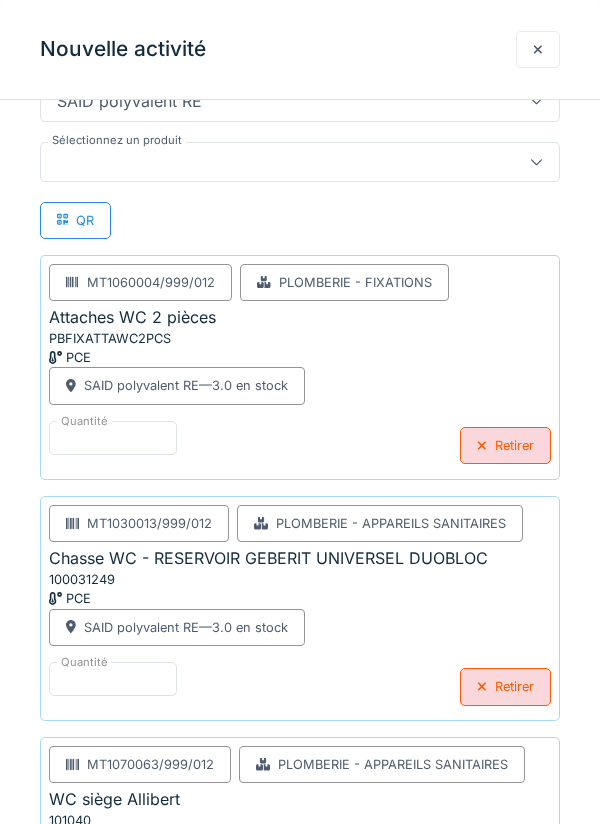 scroll, scrollTop: 409, scrollLeft: 0, axis: vertical 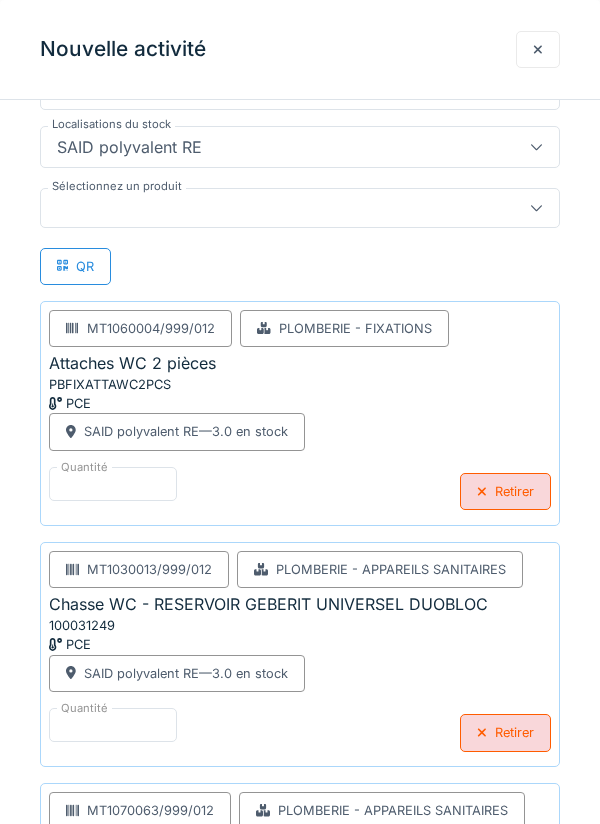 click at bounding box center [274, 208] 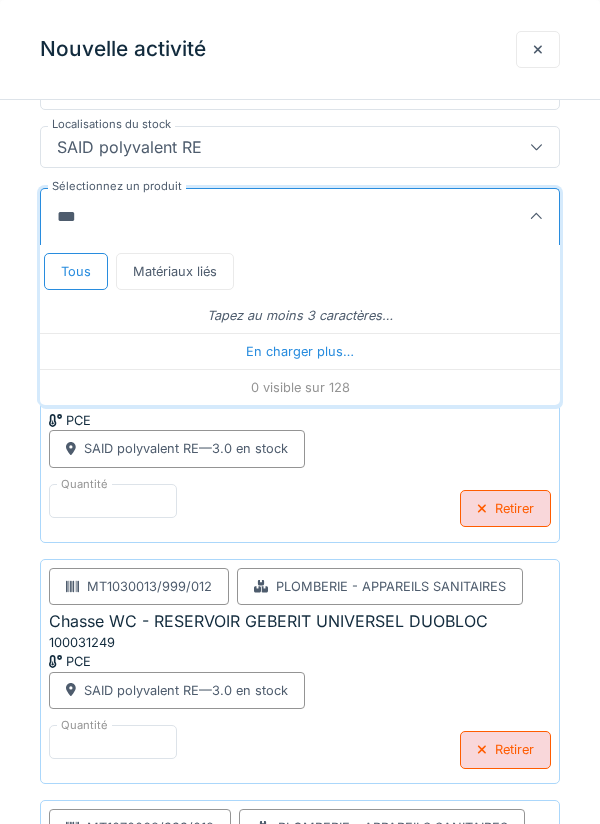 type on "****" 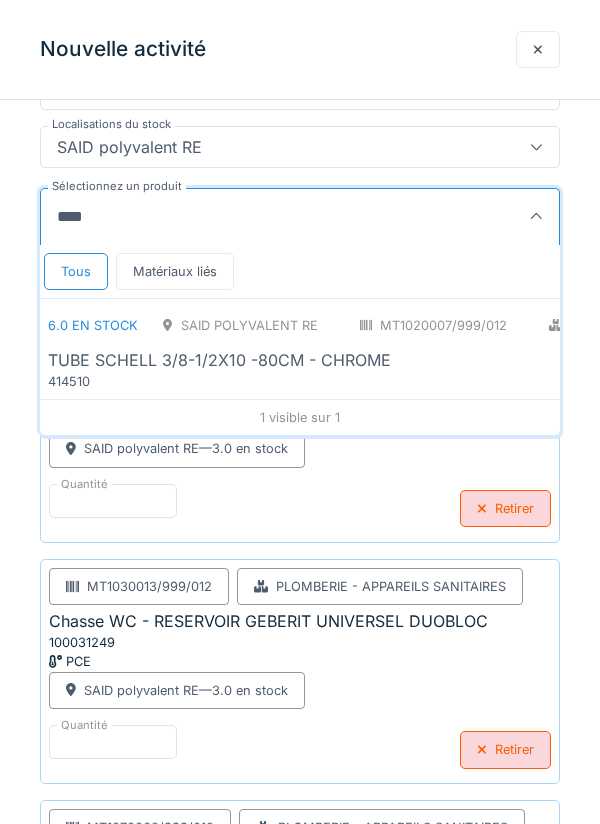 click on "6.0 en stock SAID polyvalent RE [ID] Plomberie - Adduction tuyauterie PCE TUBE SCHELL 3/8-1/2X10 -80CM - CHROME 414510" at bounding box center (486, 349) 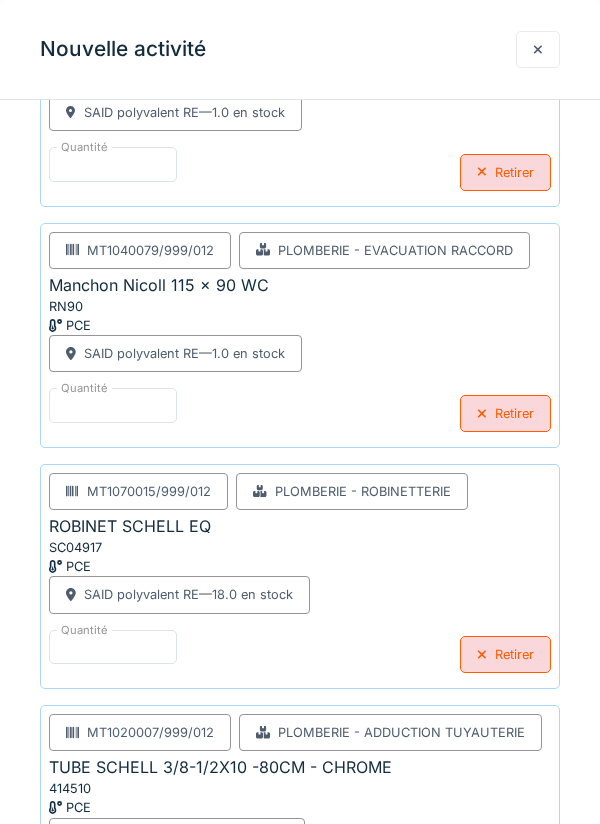 scroll, scrollTop: 1335, scrollLeft: 0, axis: vertical 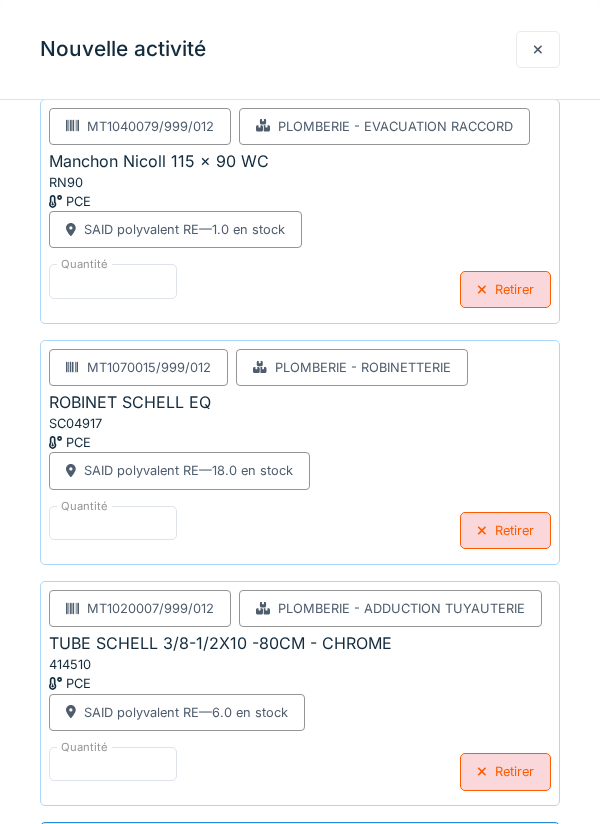 click on "**********" at bounding box center (300, 843) 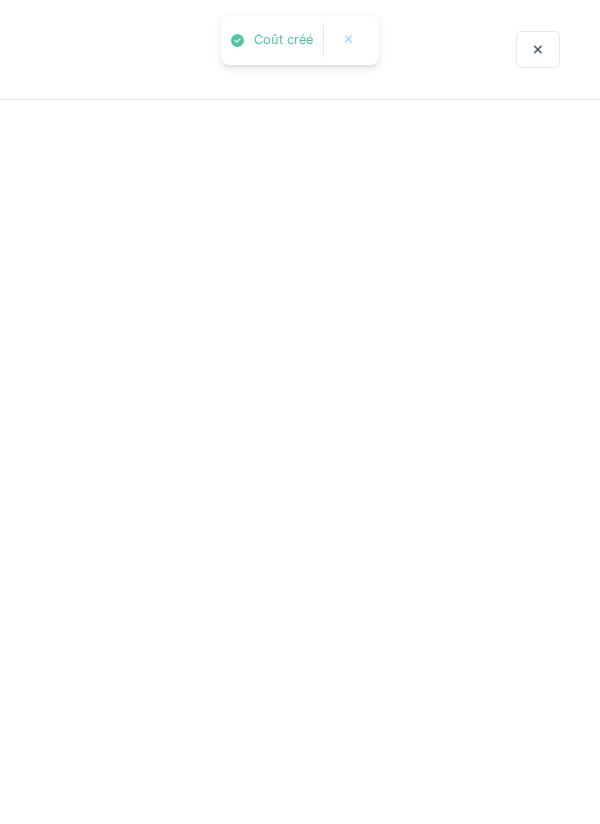 scroll, scrollTop: 0, scrollLeft: 0, axis: both 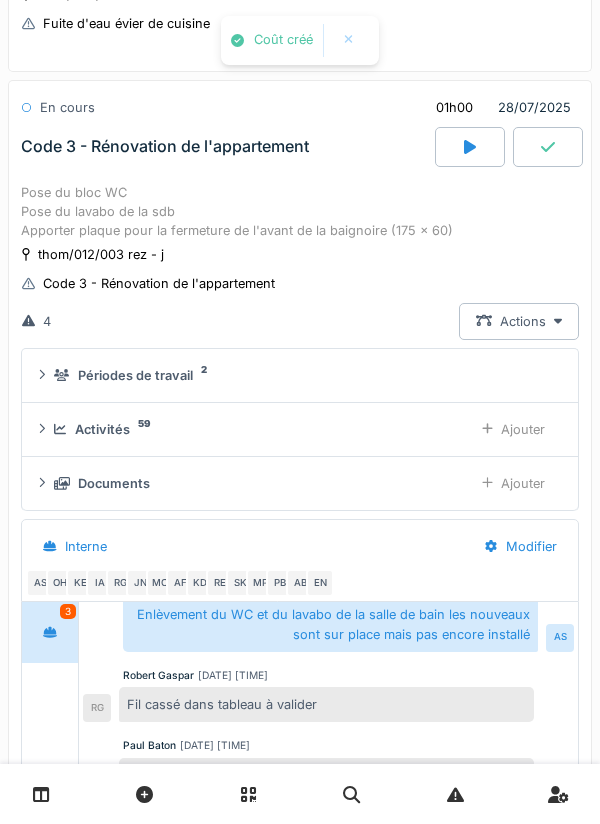 click on "Documents" at bounding box center [255, 483] 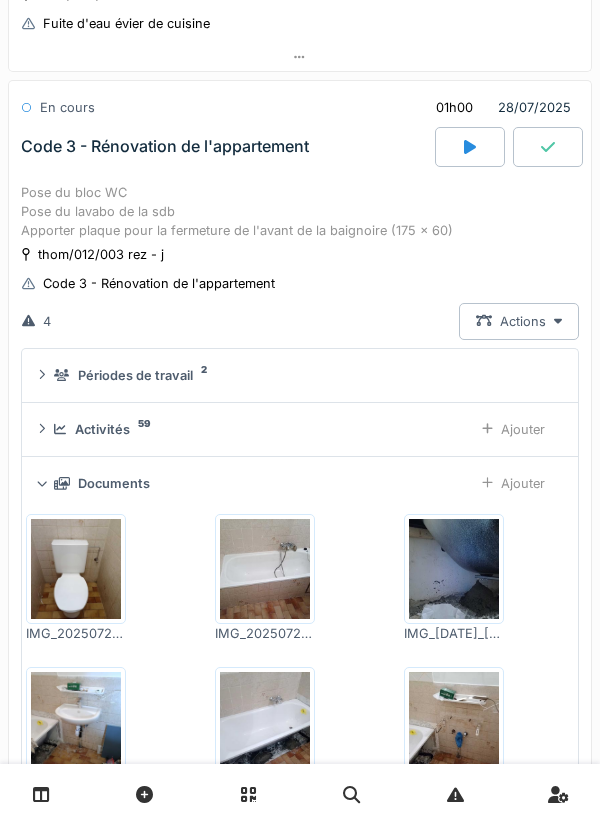 click on "Activités 59" at bounding box center [255, 429] 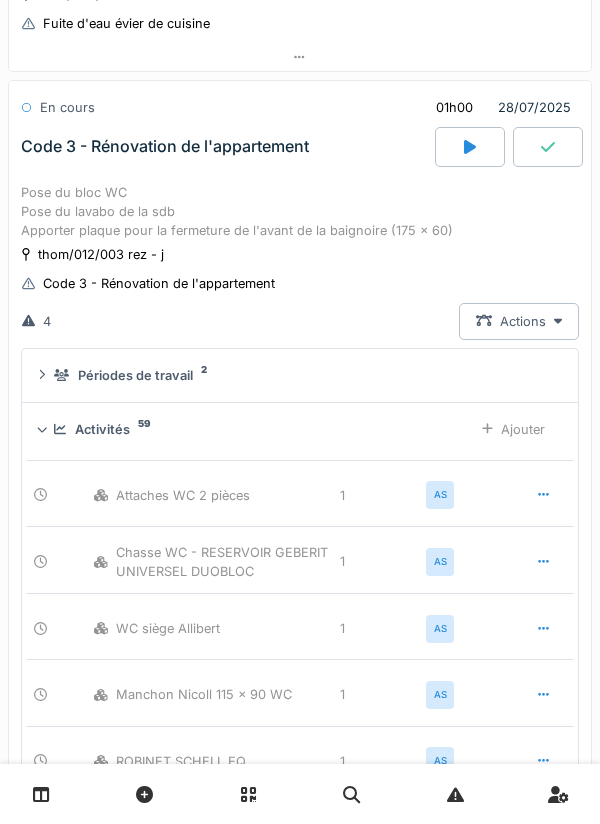 click on "Ajouter" at bounding box center [513, 429] 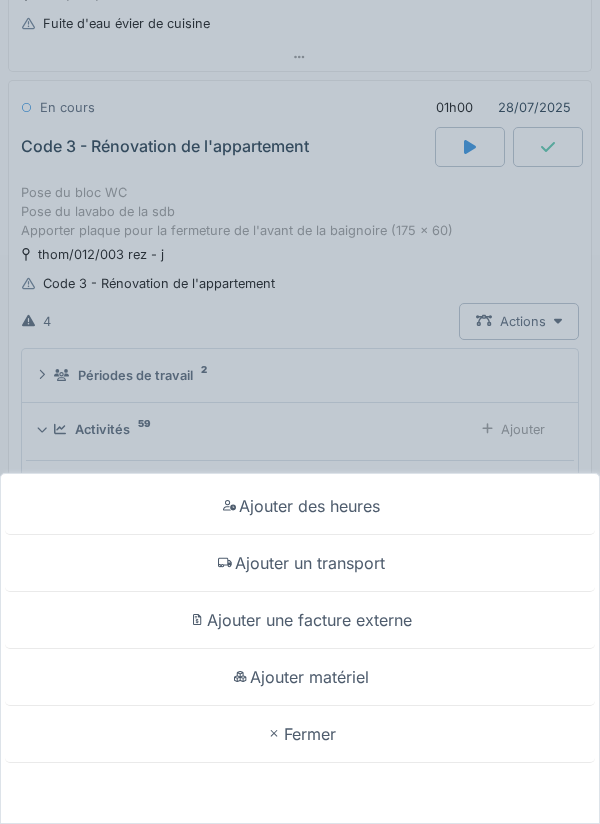 click on "Ajouter matériel" at bounding box center (300, 677) 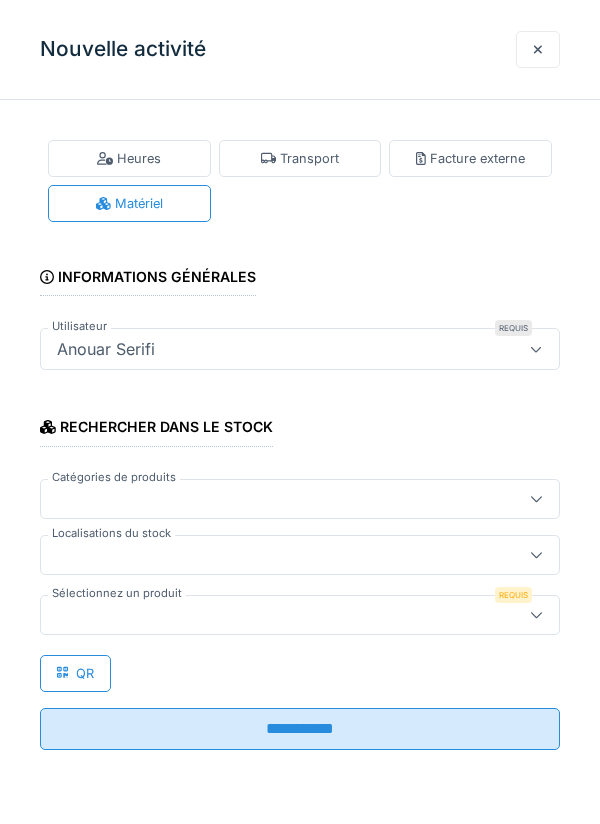 click at bounding box center (300, 615) 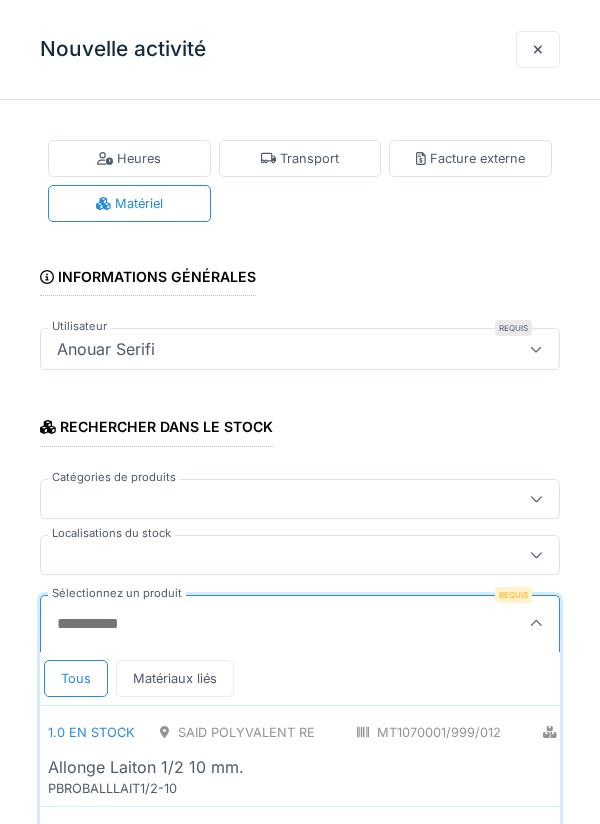 scroll, scrollTop: 261, scrollLeft: 0, axis: vertical 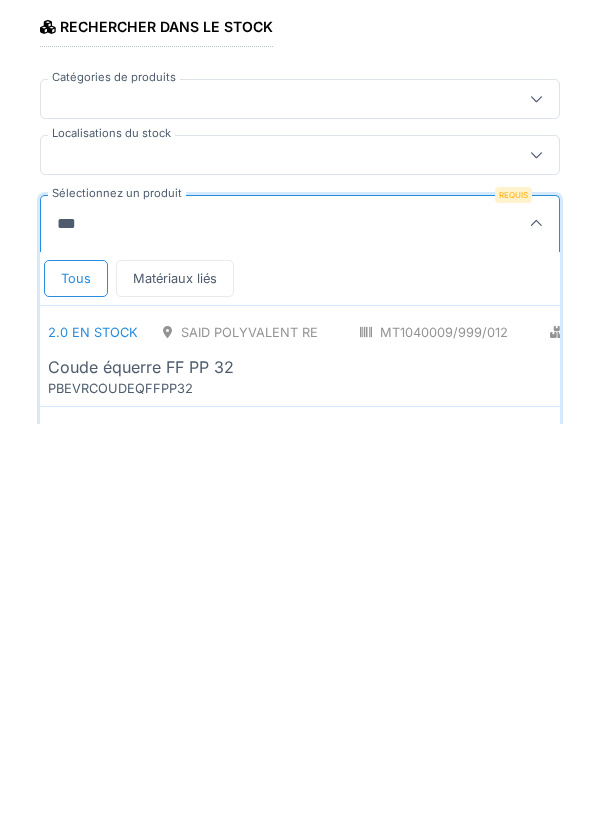 type on "*****" 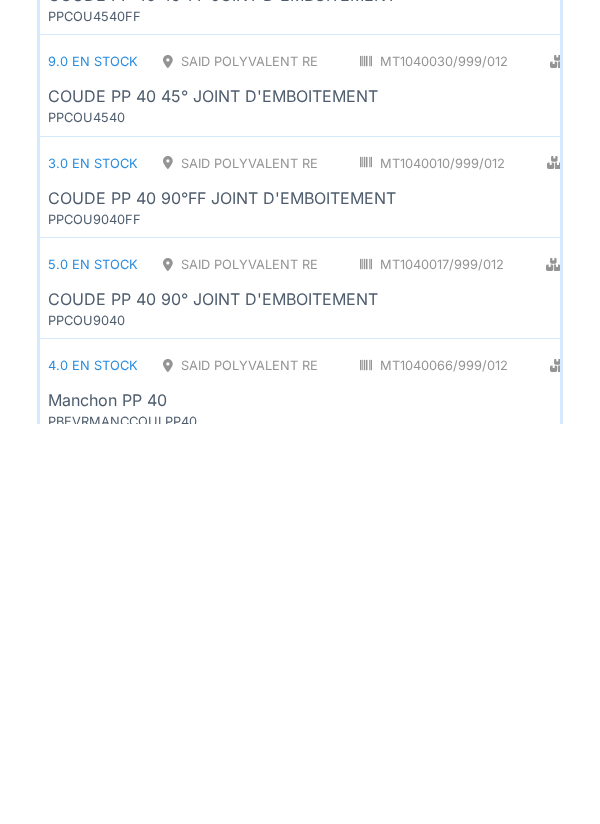 scroll, scrollTop: 374, scrollLeft: 0, axis: vertical 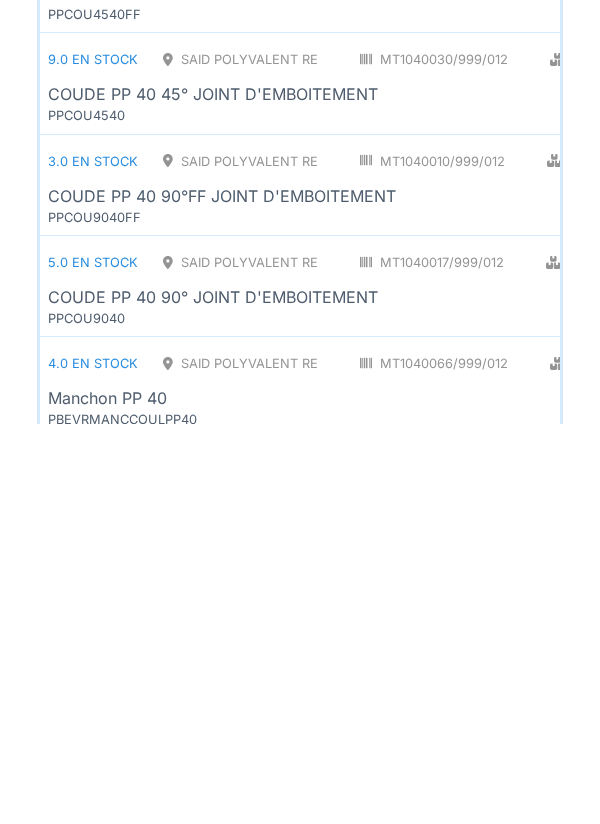click on "5.0 en stock SAID polyvalent RE [ID] Plomberie - Evacuation raccord PCE COUDE PP 40 90° JOINT D'EMBOITEMENT PPCOU9040" at bounding box center (478, 686) 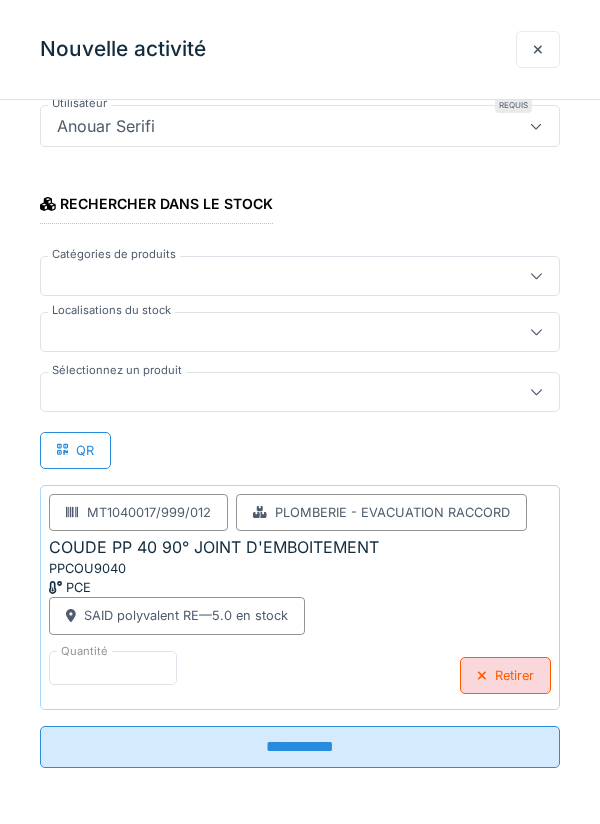 scroll, scrollTop: 223, scrollLeft: 0, axis: vertical 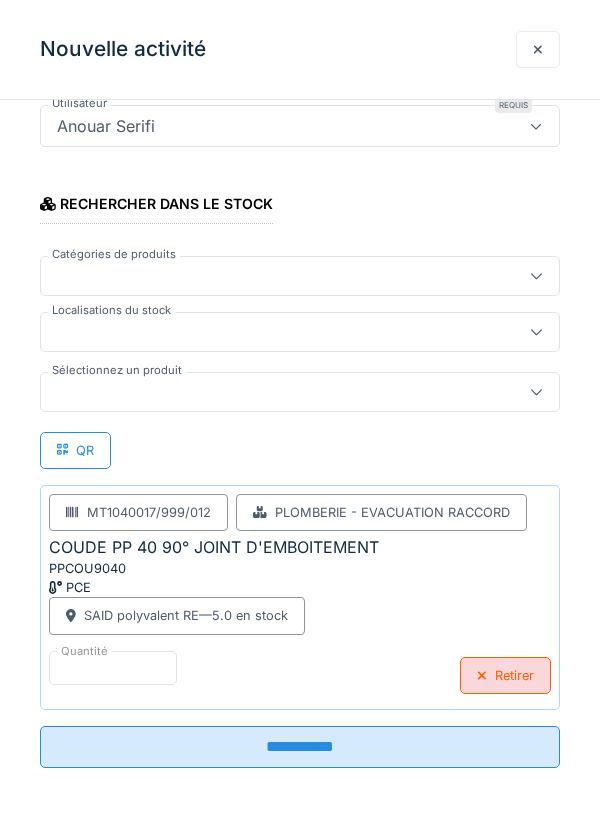 click at bounding box center (300, 332) 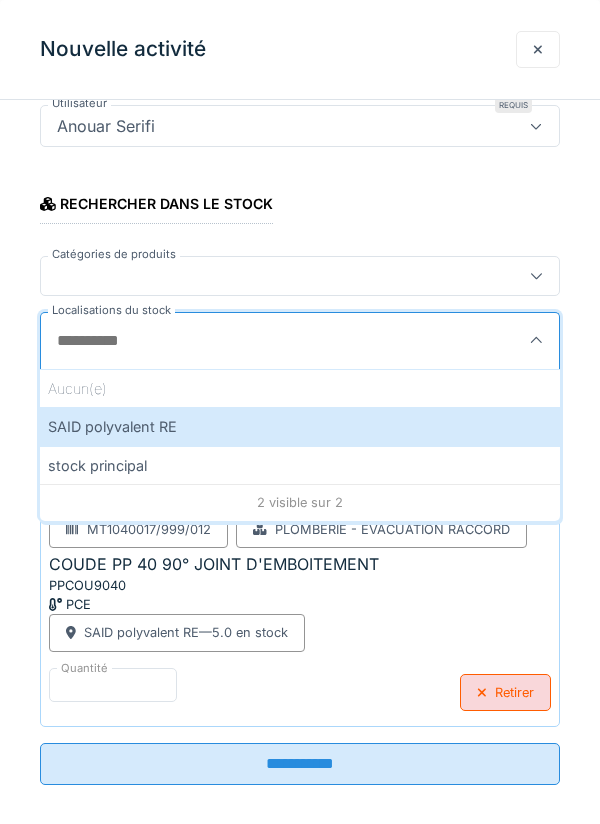 click on "Localisations du stock" at bounding box center (262, 341) 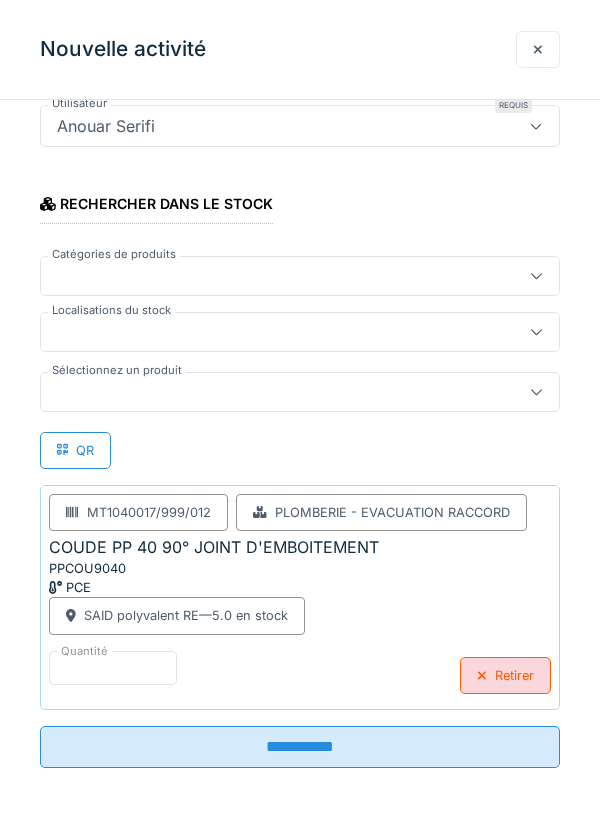 click at bounding box center (300, 392) 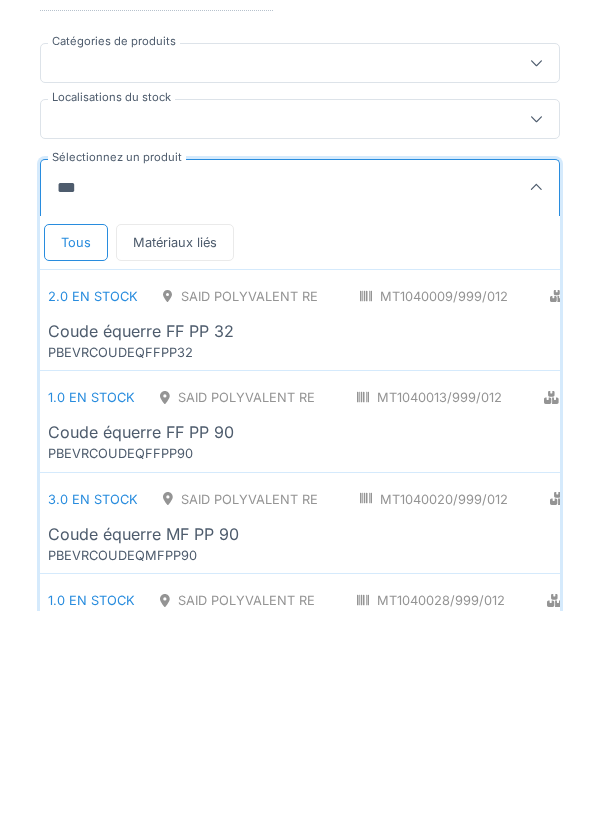 type on "*****" 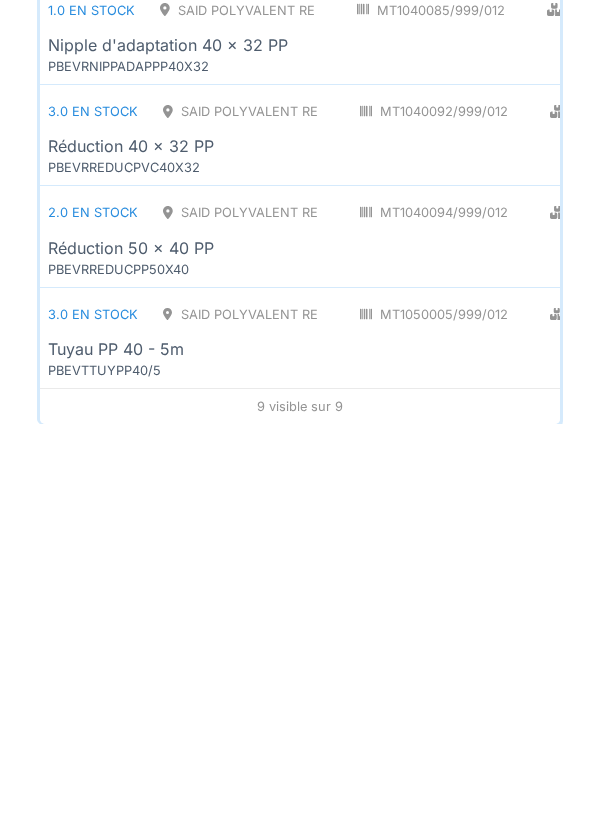 click on "3.0 en stock SAID polyvalent RE [ID] LON Tuyau PP 40 - 5m PBEVTTUYPP40/5" at bounding box center [360, 738] 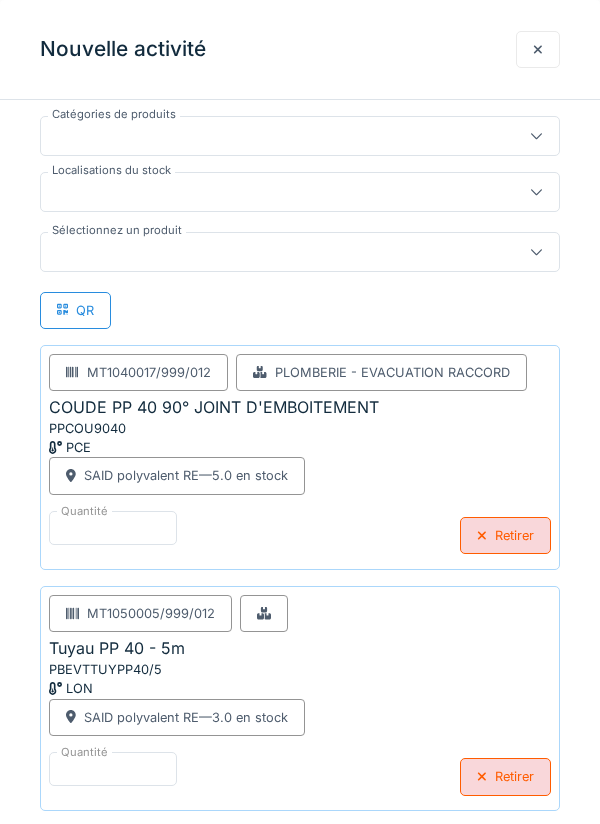 scroll, scrollTop: 361, scrollLeft: 0, axis: vertical 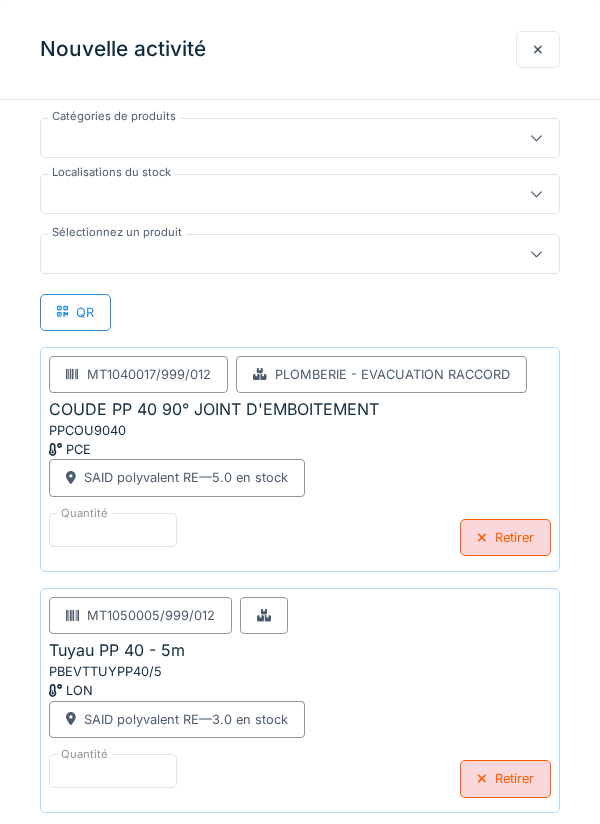 click at bounding box center [274, 254] 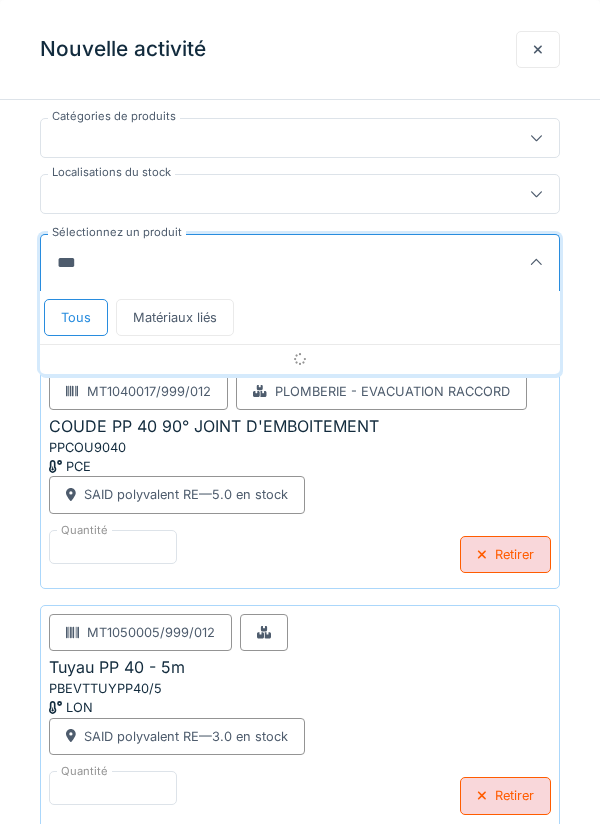type on "*****" 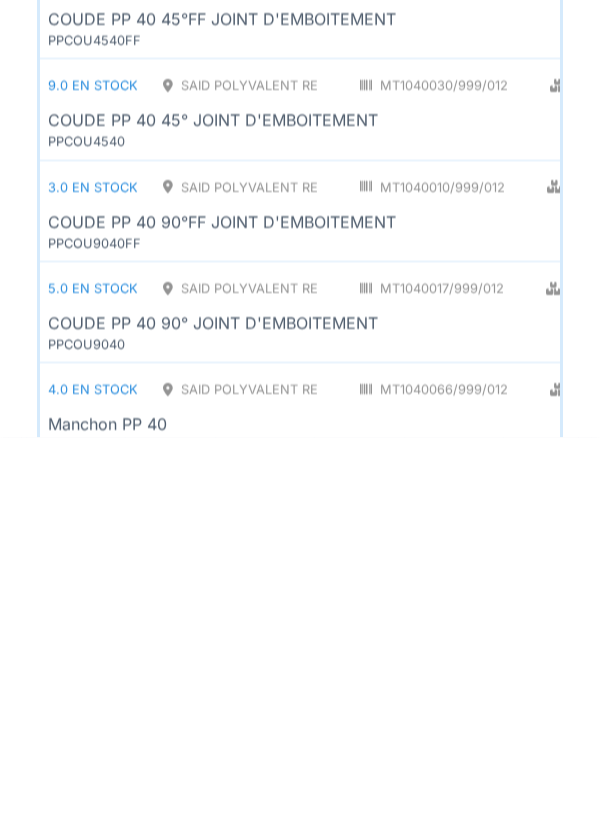 click on "3.0 en stock SAID polyvalent RE [ID] Plomberie - Evacuation raccord PCE COUDE PP 40 90°FF JOINT D'EMBOITEMENT PPCOU9040FF" at bounding box center (479, 598) 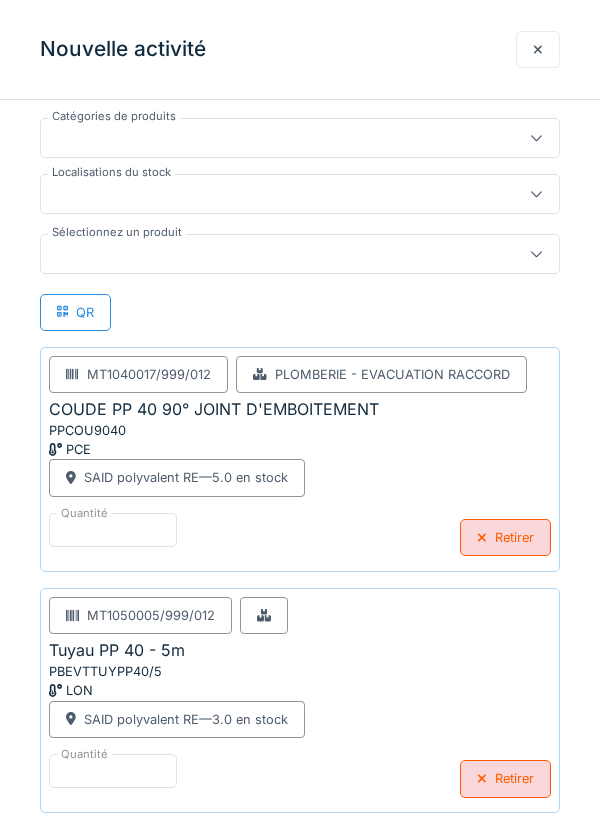 click at bounding box center (300, 254) 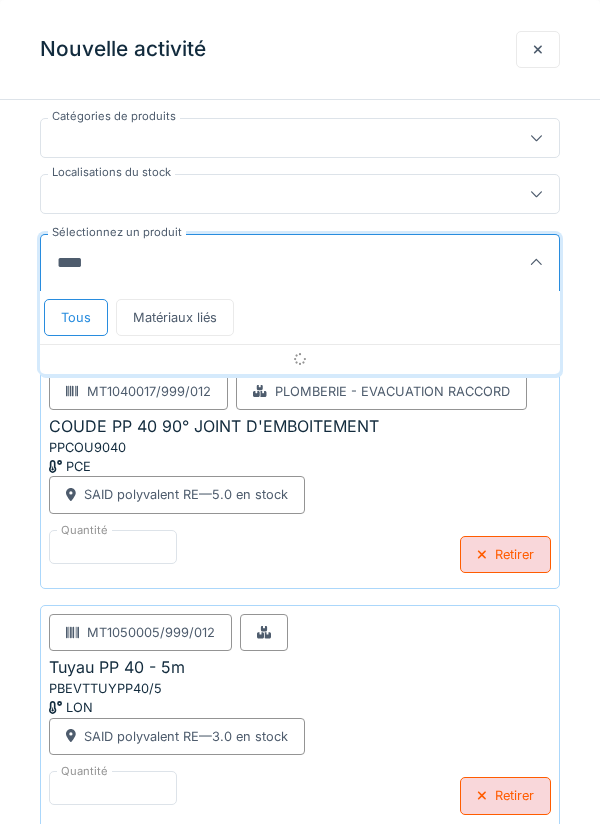type on "*****" 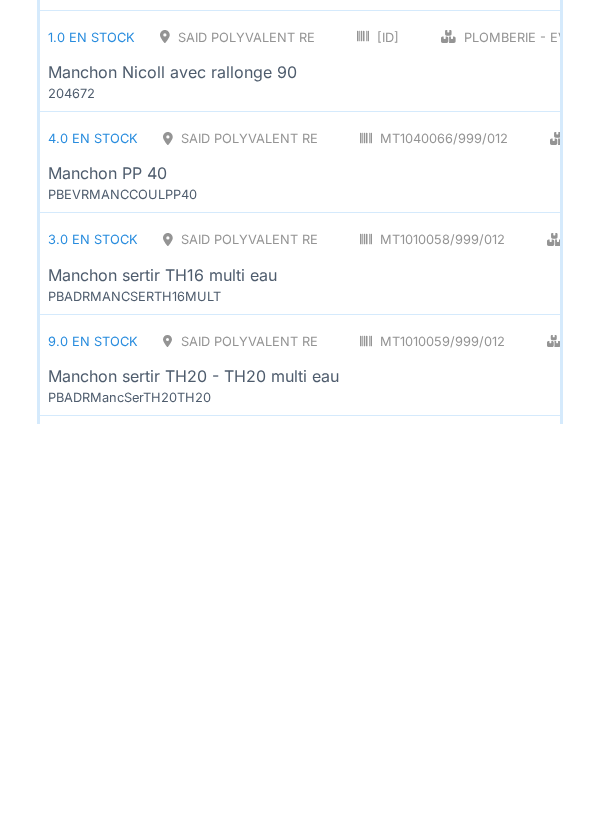 scroll, scrollTop: 816, scrollLeft: 0, axis: vertical 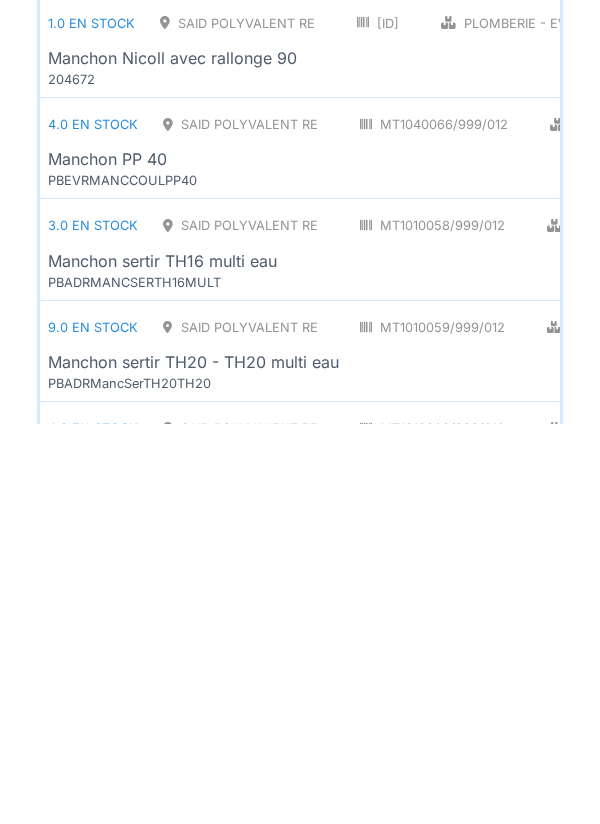 click on "Manchon PP 40" at bounding box center [480, 559] 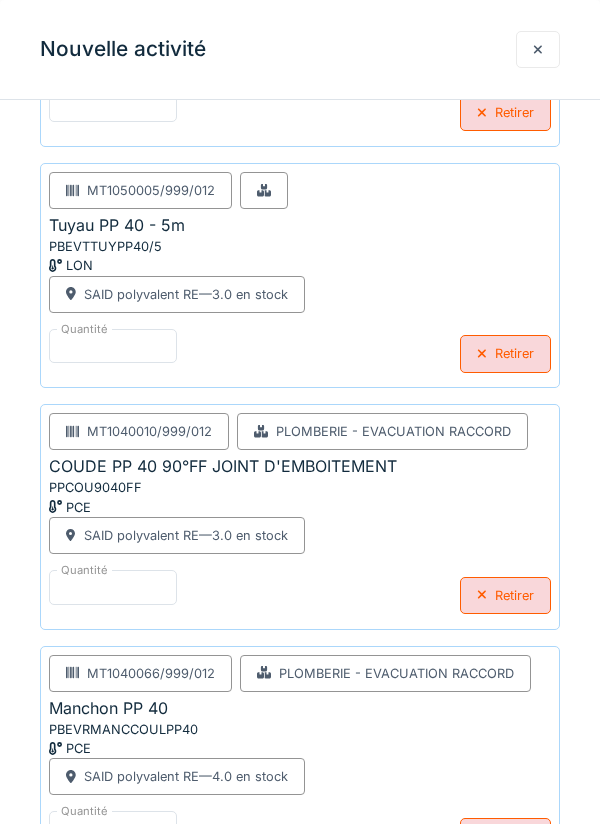 scroll, scrollTop: 851, scrollLeft: 0, axis: vertical 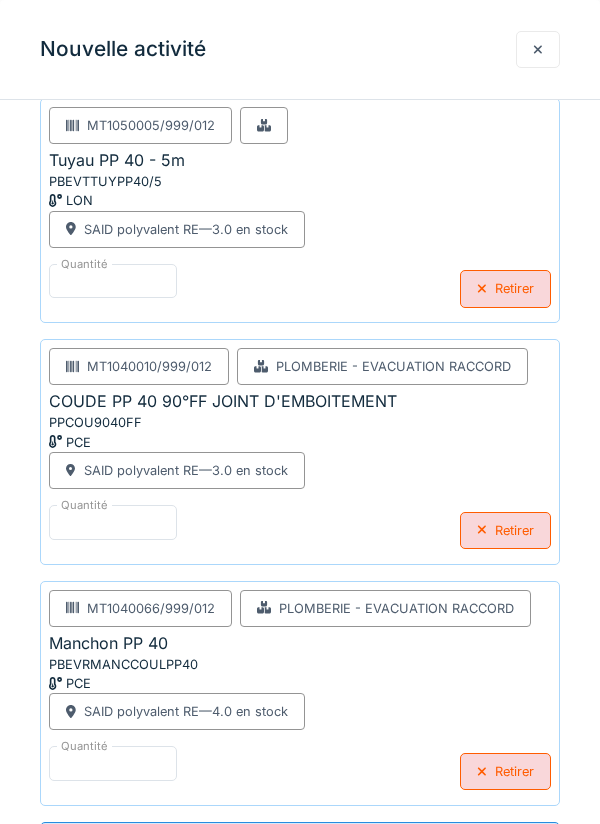 click on "**********" at bounding box center [300, 843] 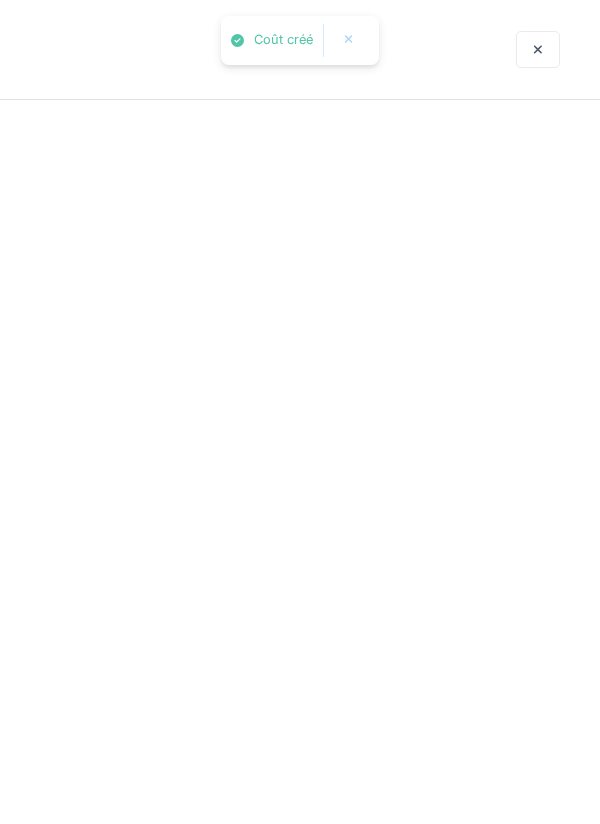 scroll, scrollTop: 0, scrollLeft: 0, axis: both 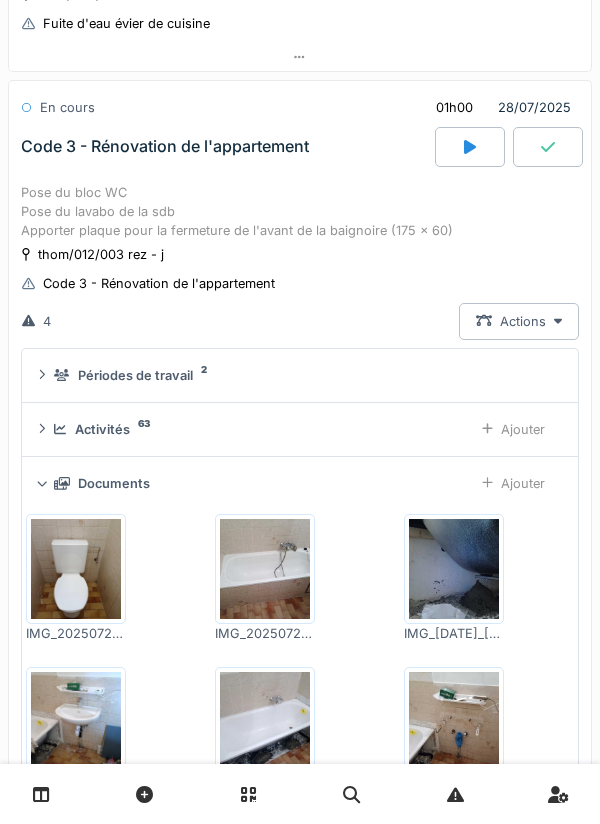click on "Activités 63 Ajouter" at bounding box center (300, 429) 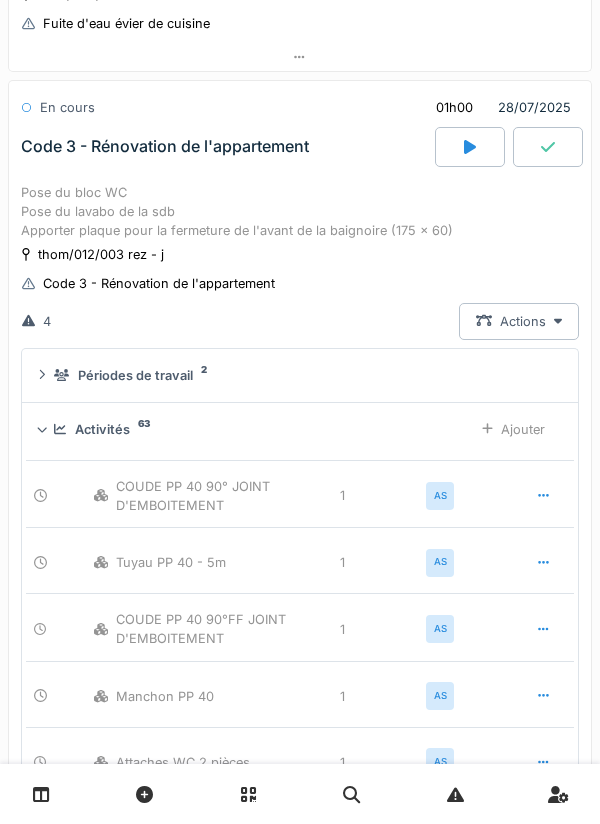 click on "Ajouter" at bounding box center (513, 429) 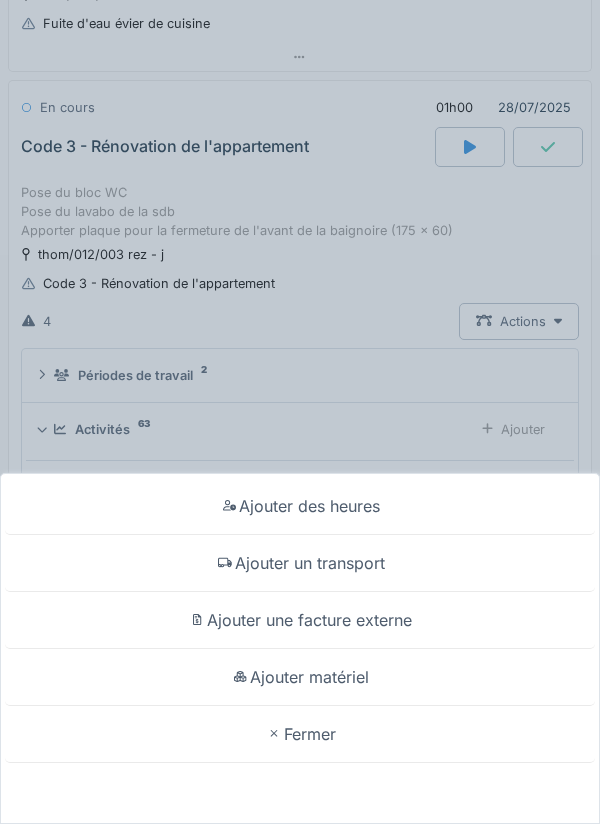 click on "Ajouter matériel" at bounding box center [300, 677] 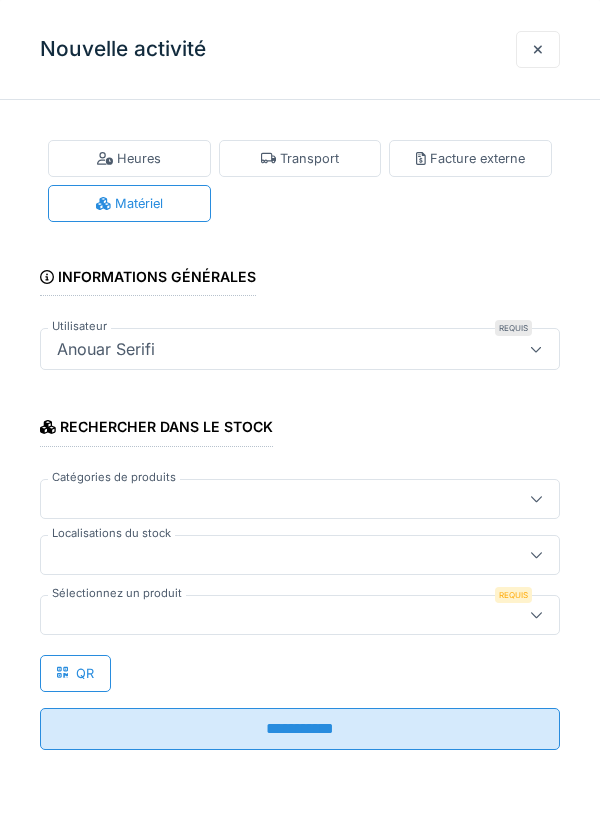 click at bounding box center (274, 555) 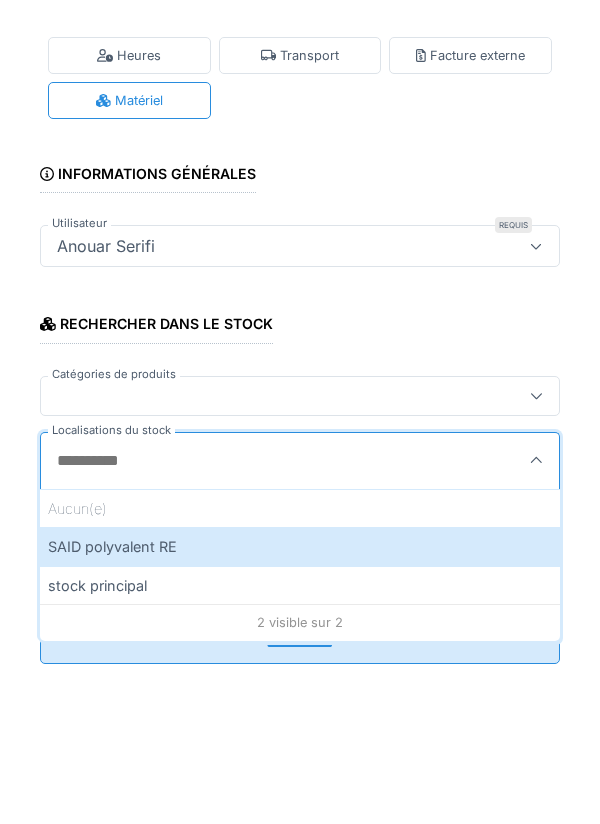 scroll, scrollTop: 261, scrollLeft: 0, axis: vertical 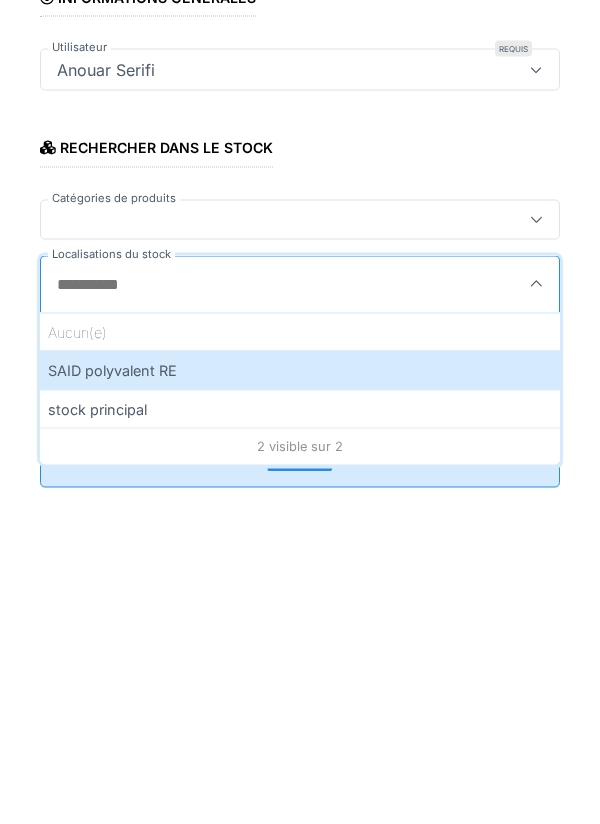 click on "SAID polyvalent RE" at bounding box center [300, 649] 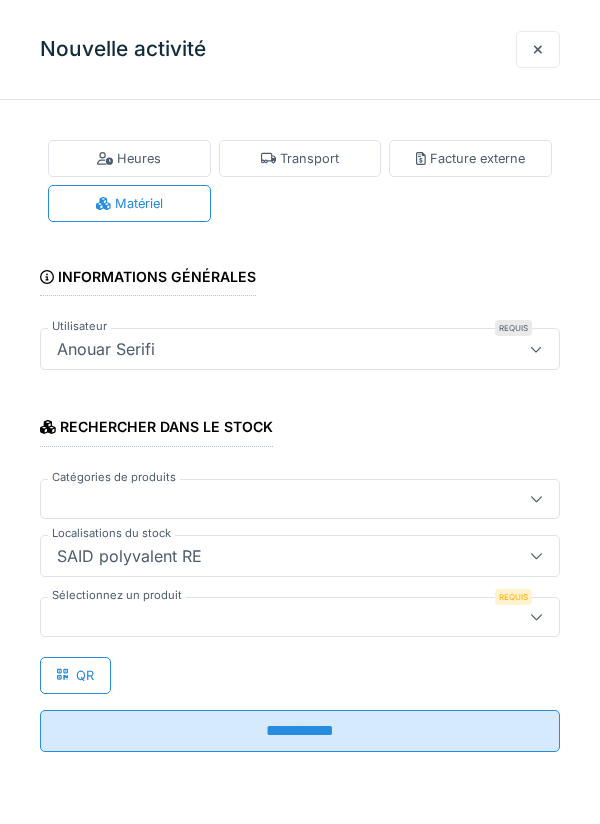 click at bounding box center (274, 617) 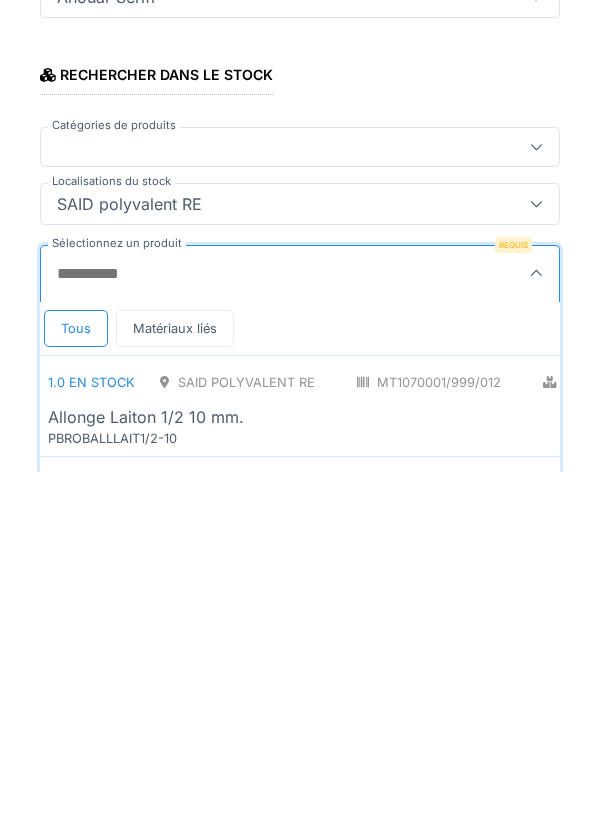scroll, scrollTop: 1, scrollLeft: 0, axis: vertical 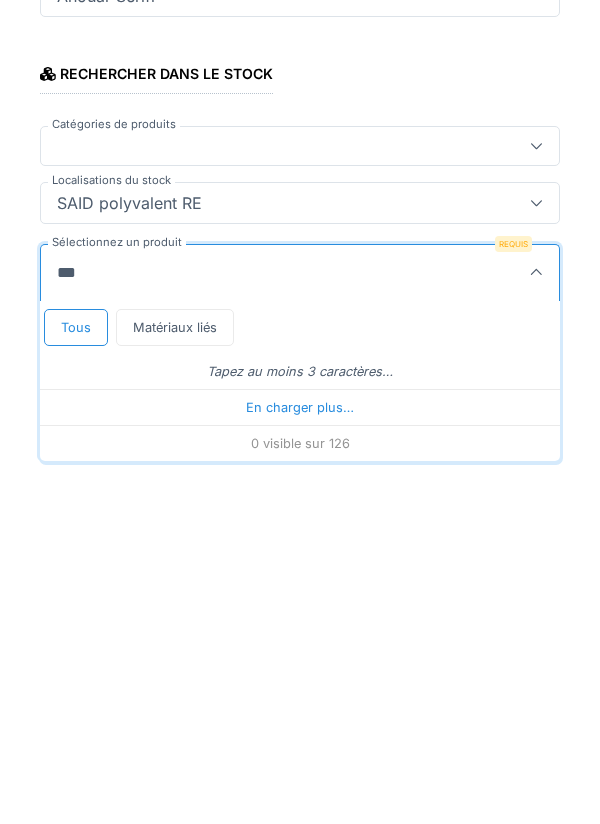 type on "****" 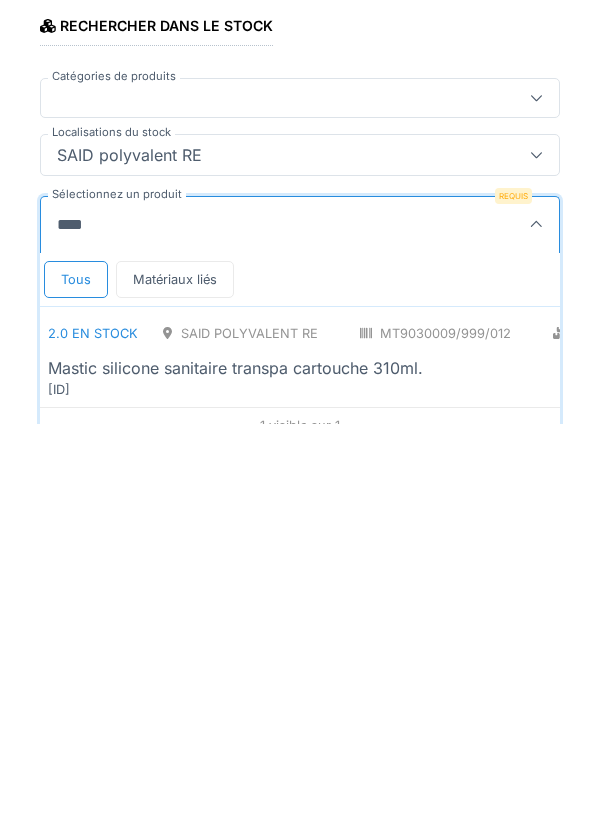 scroll, scrollTop: 20, scrollLeft: 0, axis: vertical 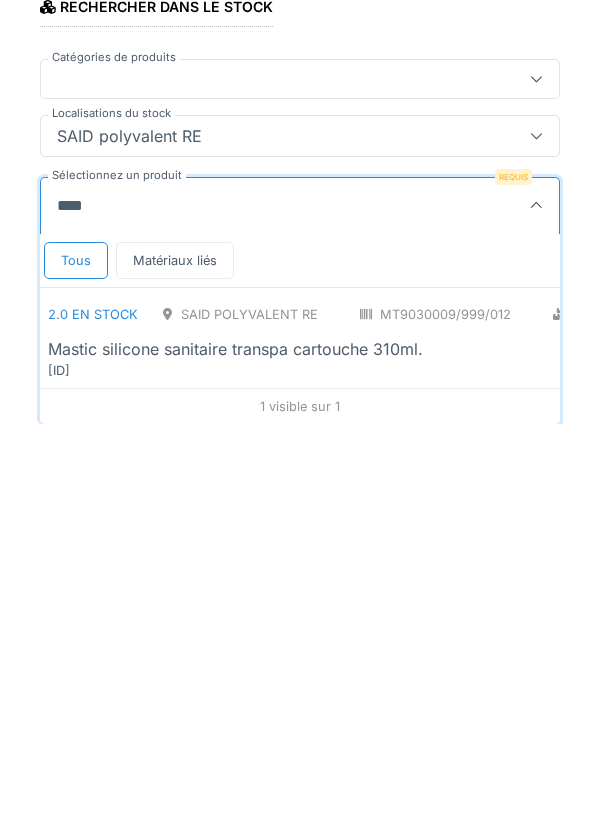 click on "2.0 en stock SAID polyvalent RE MT9030009/999/012 Commun - Mastics CAR Mastic silicone sanitaire transpa cartouche 310ml. 238480" at bounding box center [432, 738] 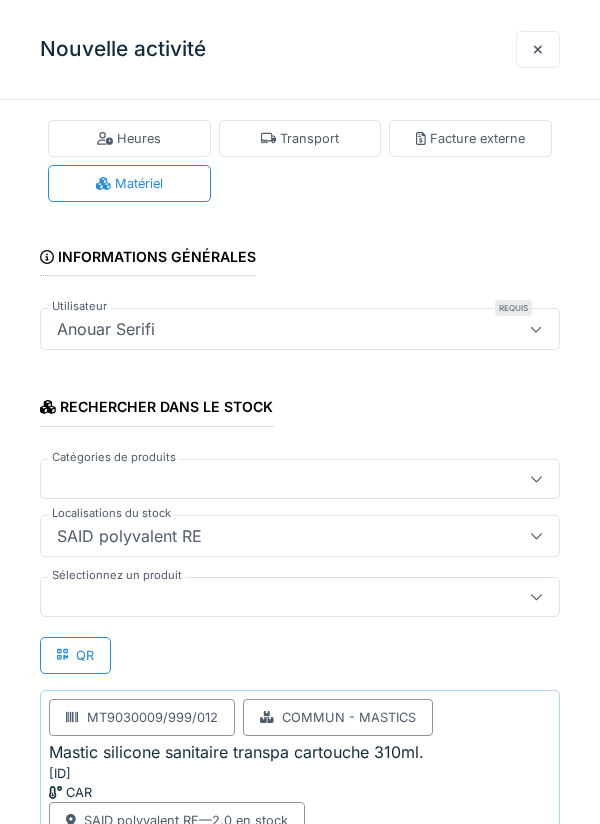 click at bounding box center (274, 597) 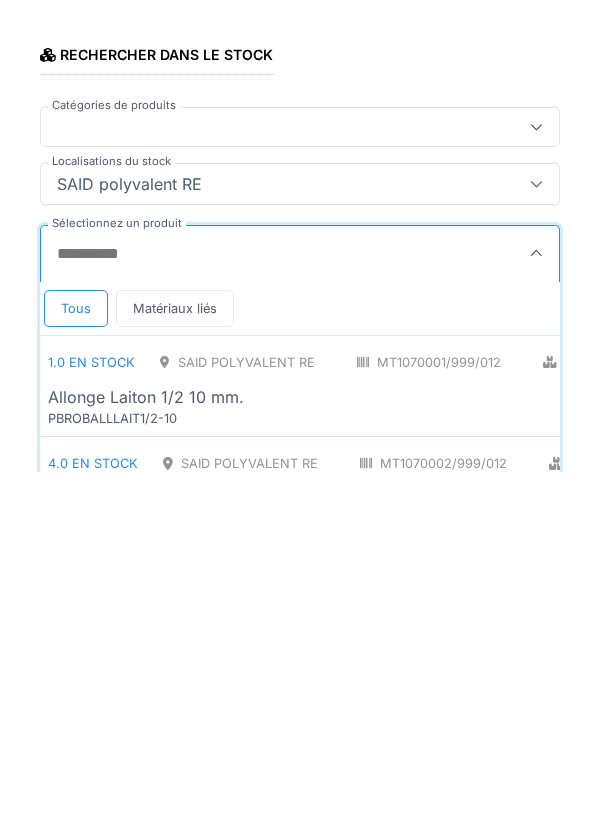 scroll, scrollTop: 37, scrollLeft: 0, axis: vertical 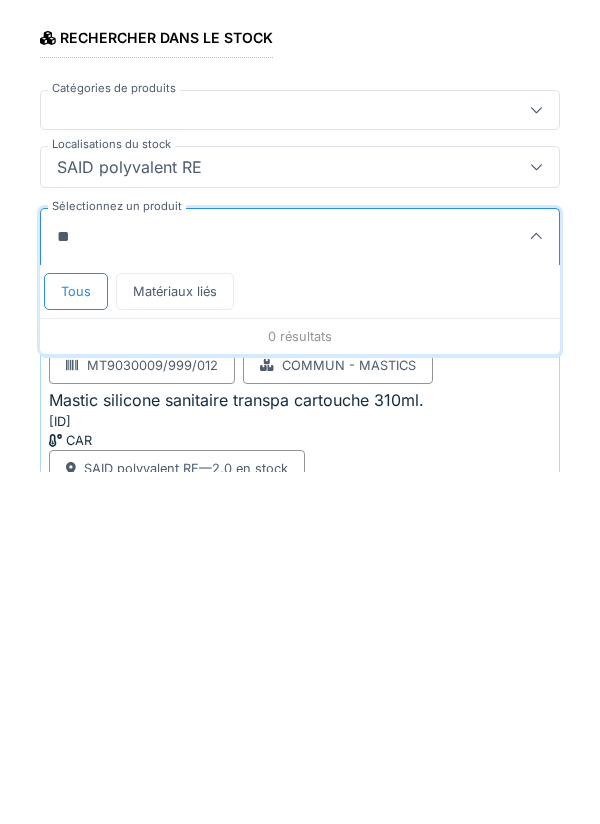 type on "*" 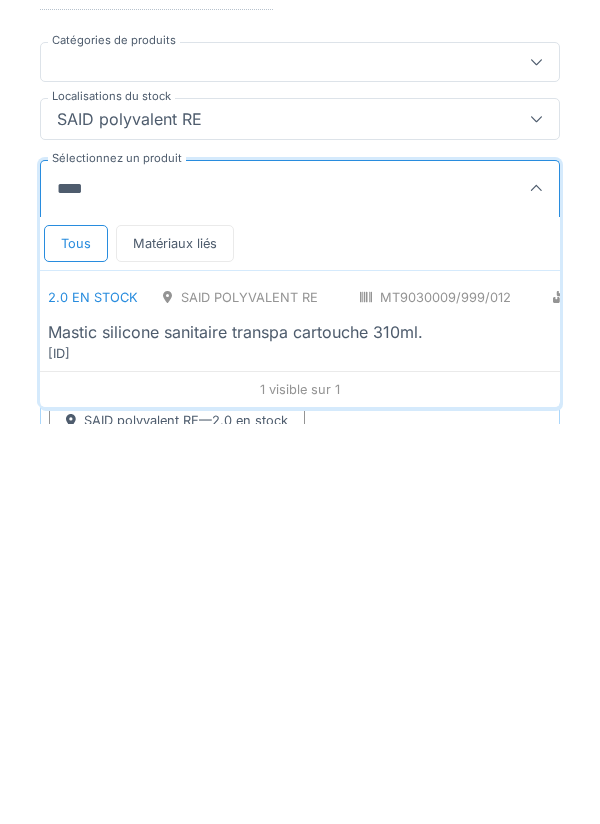 scroll, scrollTop: 242, scrollLeft: 0, axis: vertical 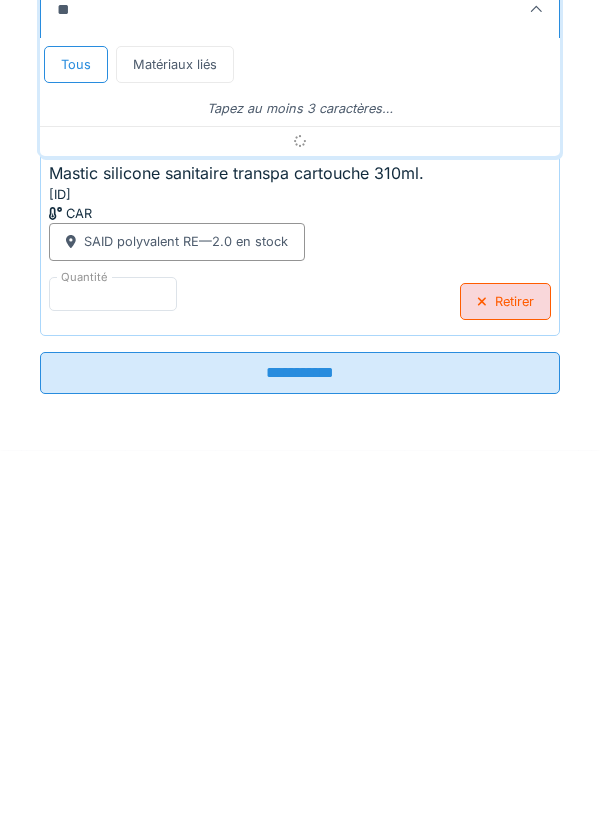 type on "*" 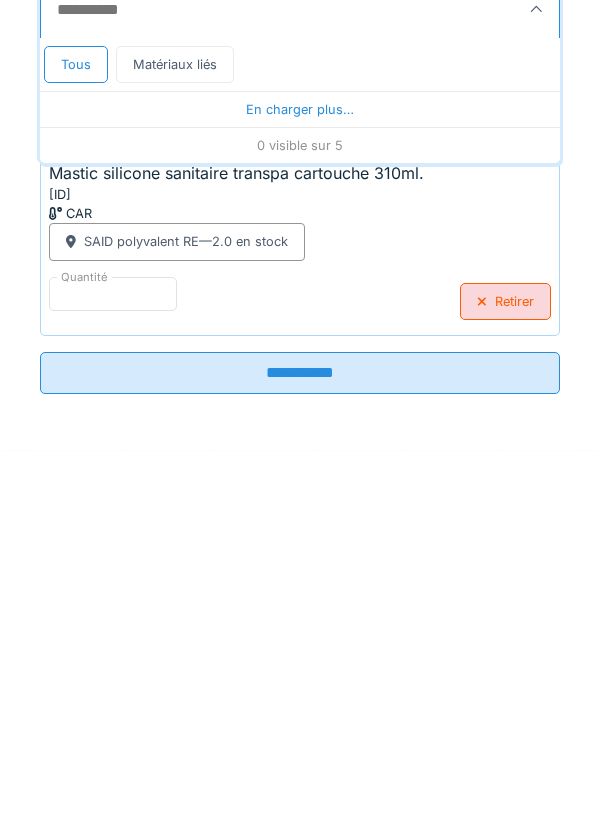 scroll, scrollTop: 240, scrollLeft: 0, axis: vertical 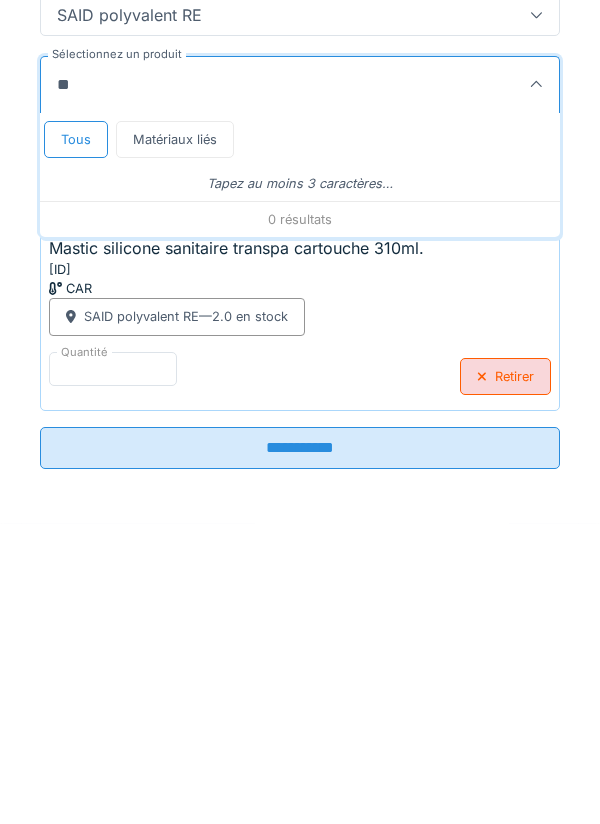 type on "*" 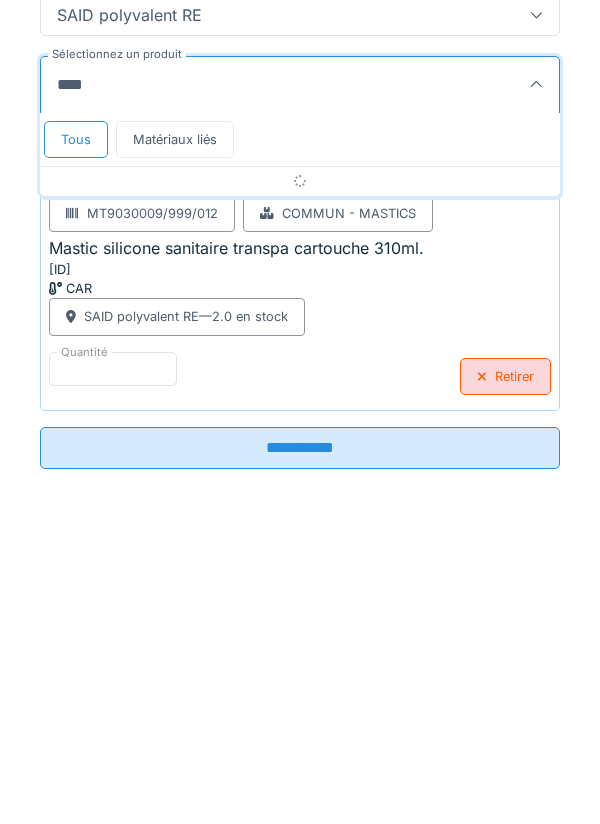 type on "*****" 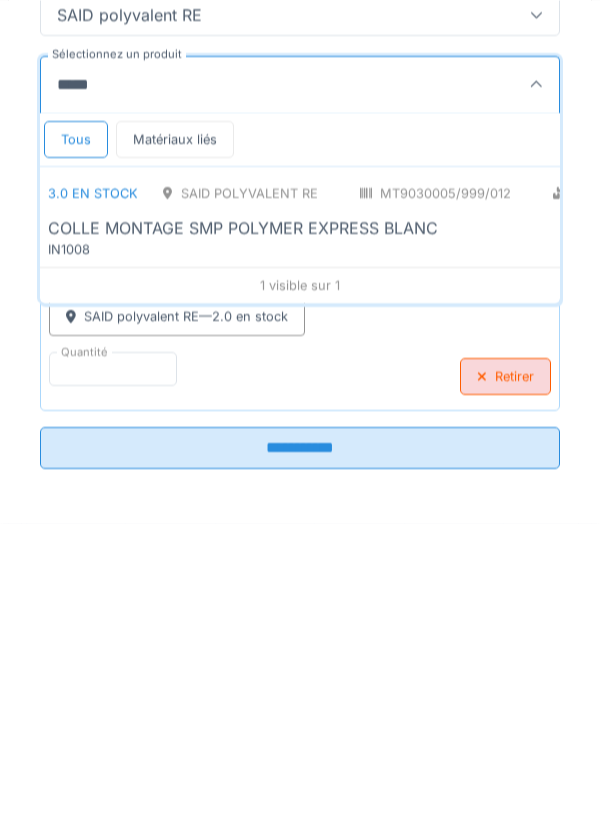 click on "COLLE MONTAGE SMP POLYMER EXPRESS BLANC" at bounding box center [432, 529] 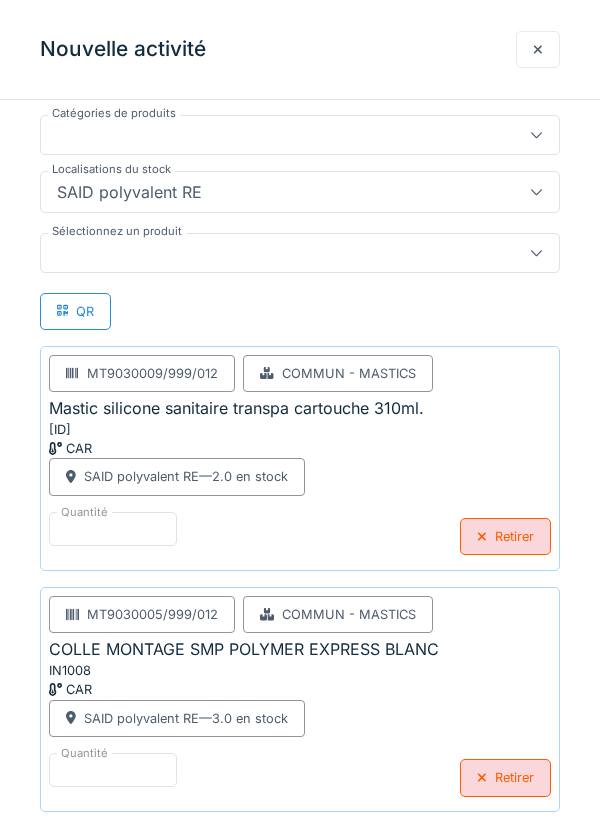 scroll, scrollTop: 366, scrollLeft: 0, axis: vertical 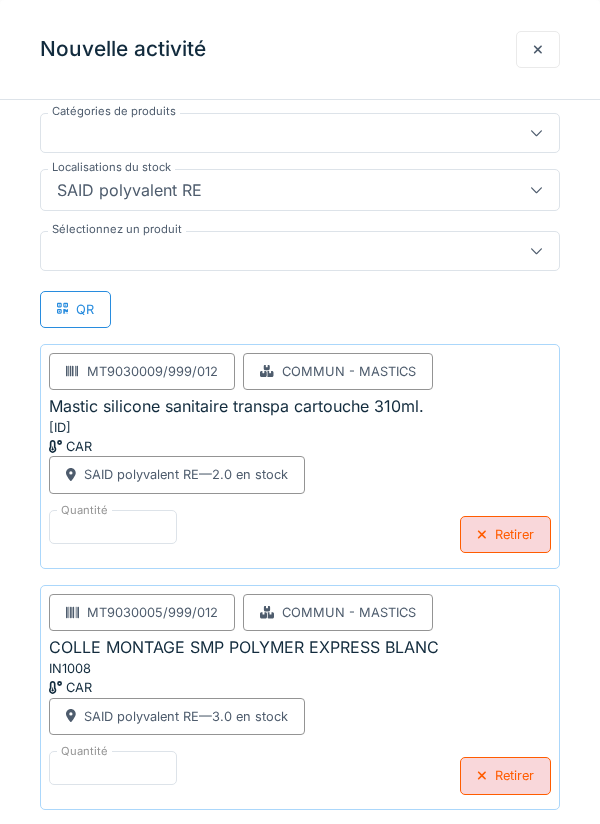 click on "**********" at bounding box center (300, 847) 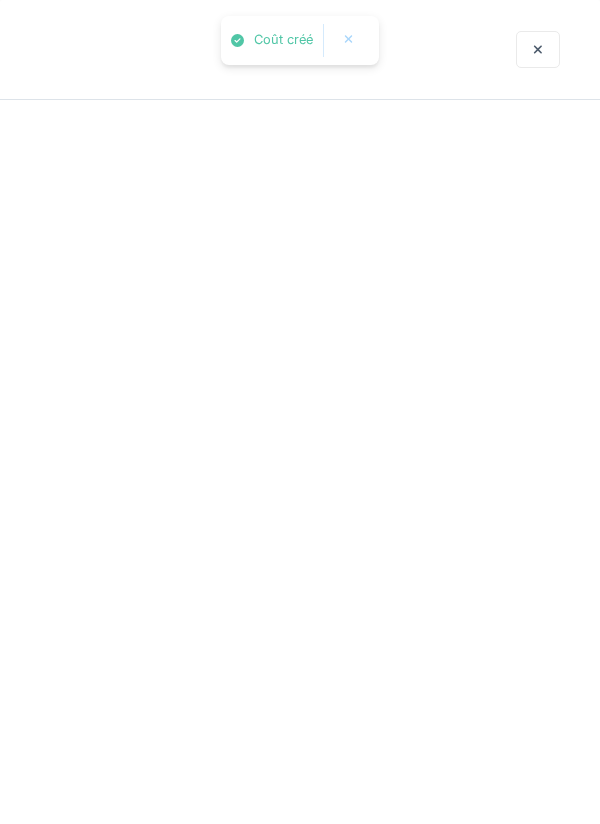 scroll, scrollTop: 0, scrollLeft: 0, axis: both 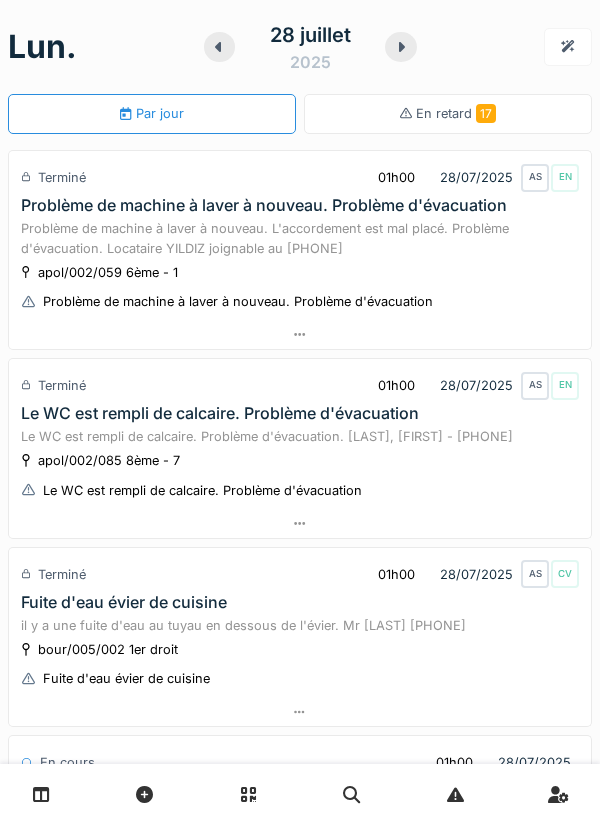 click at bounding box center [400, 47] 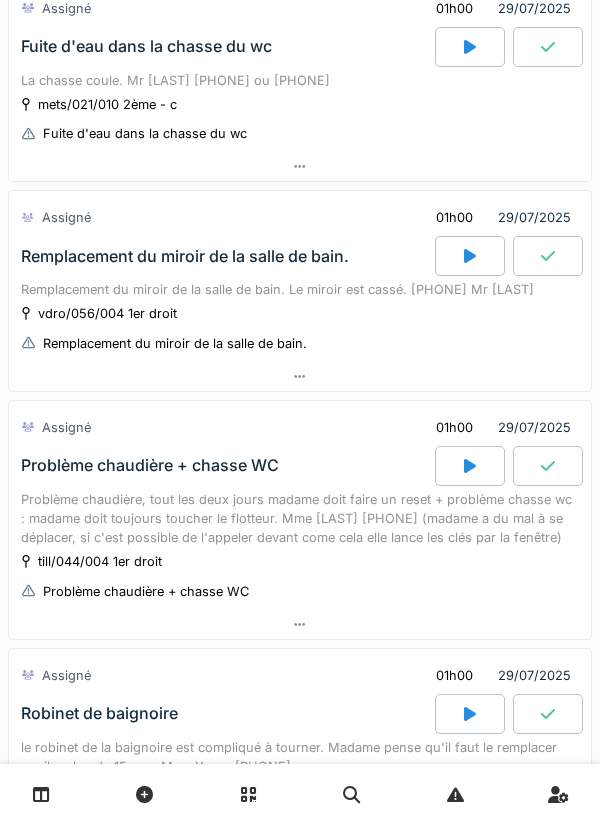scroll, scrollTop: 390, scrollLeft: 0, axis: vertical 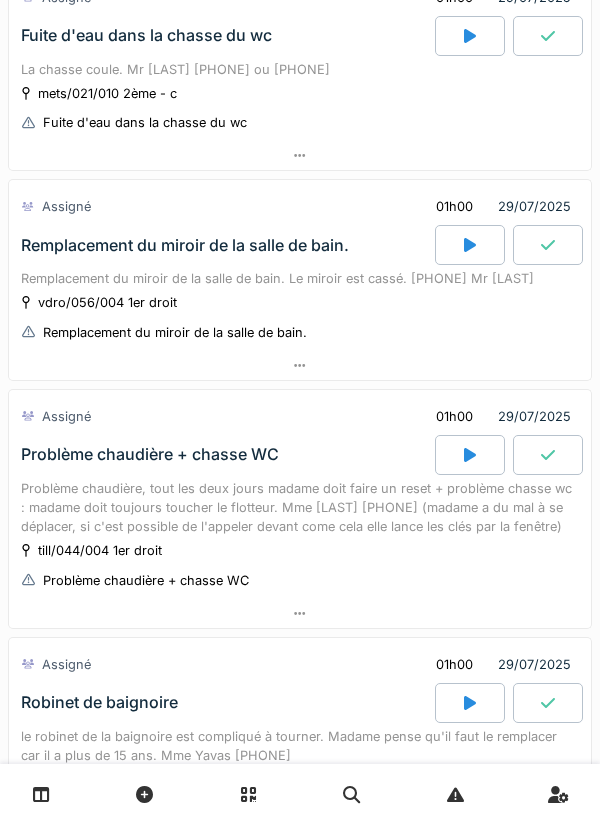 click on "Problème chaudière, tout les deux jours madame doit faire un reset + problème chasse wc : madame doit toujours toucher le flotteur.  Mme [LAST] [PHONE] (madame a du mal à se déplacer, si c'est possible de l'appeler devant come cela elle lance les clés par la fenêtre)" at bounding box center (300, 508) 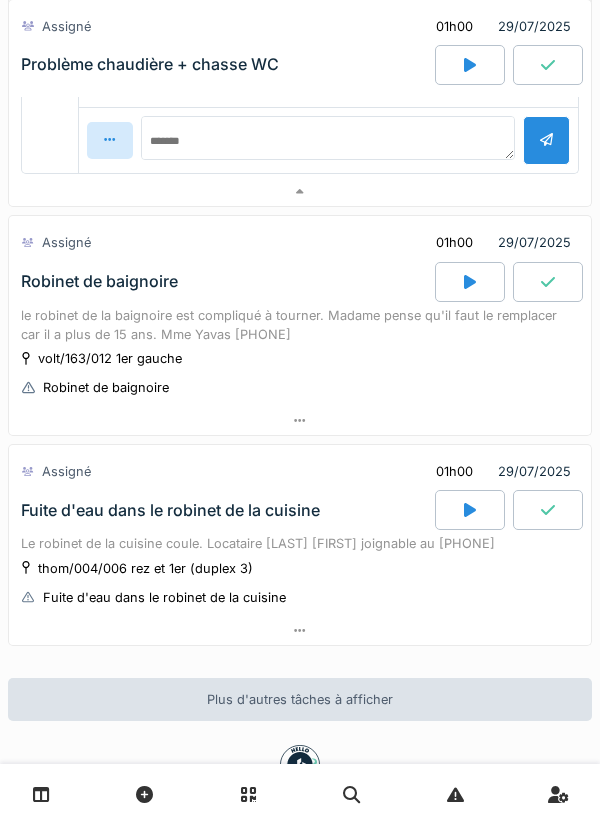 scroll, scrollTop: 1377, scrollLeft: 0, axis: vertical 